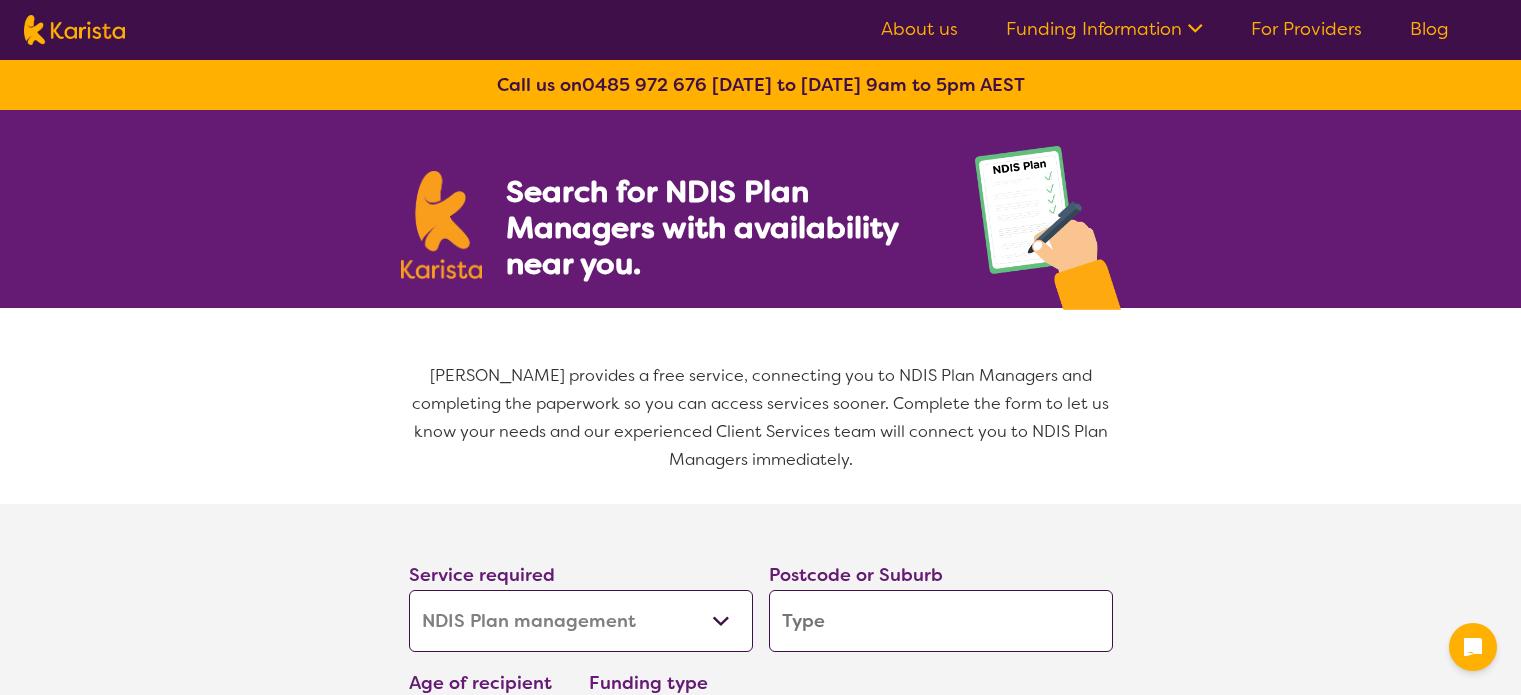 select on "NDIS Plan management" 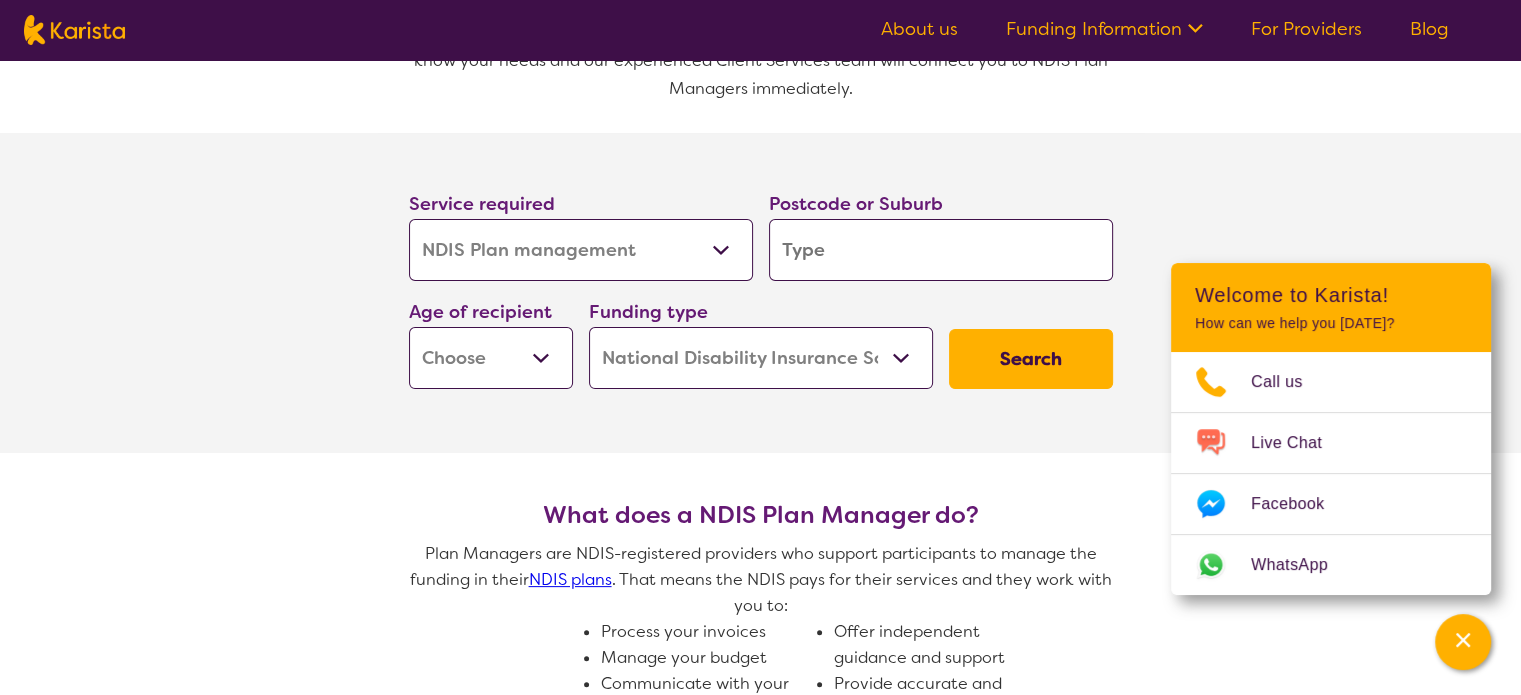 scroll, scrollTop: 333, scrollLeft: 0, axis: vertical 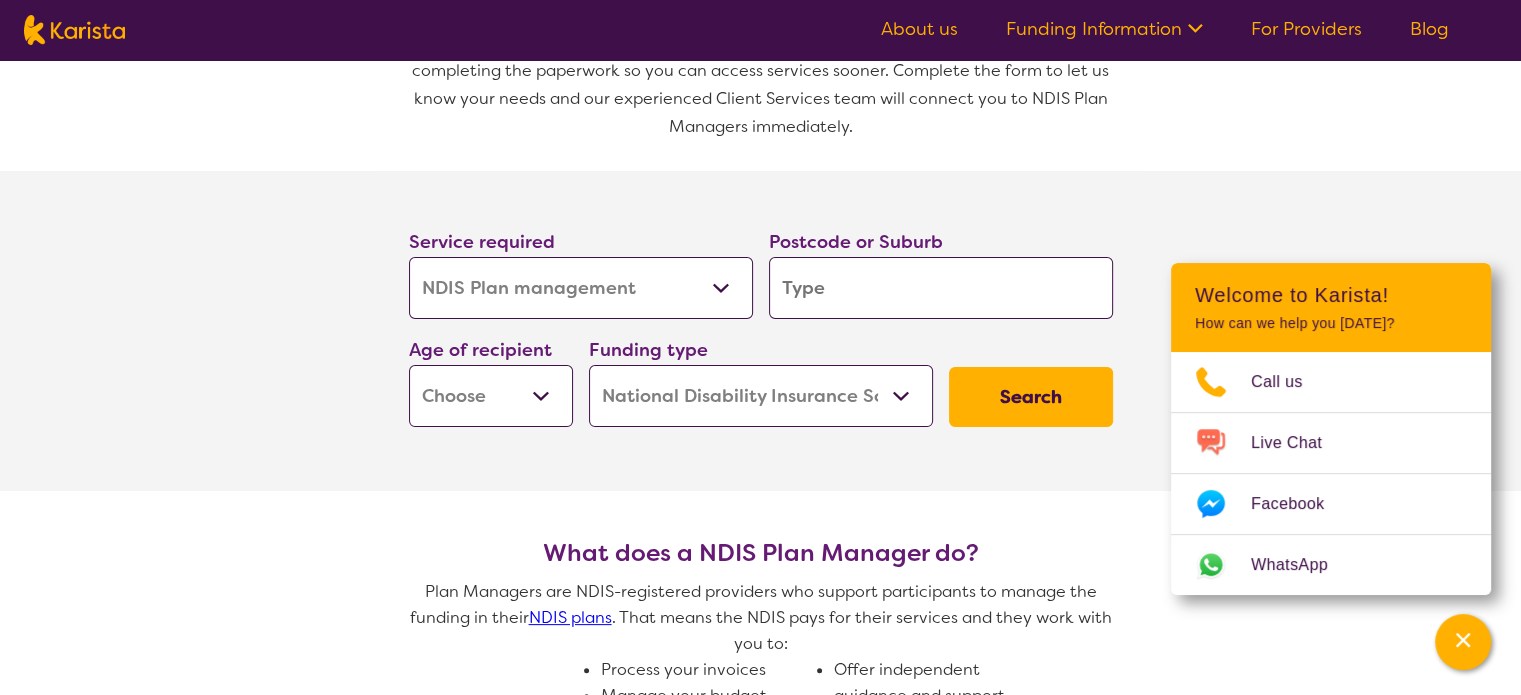 click on "Allied Health Assistant Assessment (ADHD or Autism) Behaviour support Counselling Dietitian Domestic and home help Employment Support Exercise physiology Home Care Package Provider Key Worker NDIS Plan management NDIS Support Coordination Nursing services Occupational therapy Personal care Physiotherapy Podiatry Psychology Psychosocial Recovery Coach Respite Speech therapy Support worker Supported accommodation" at bounding box center (581, 288) 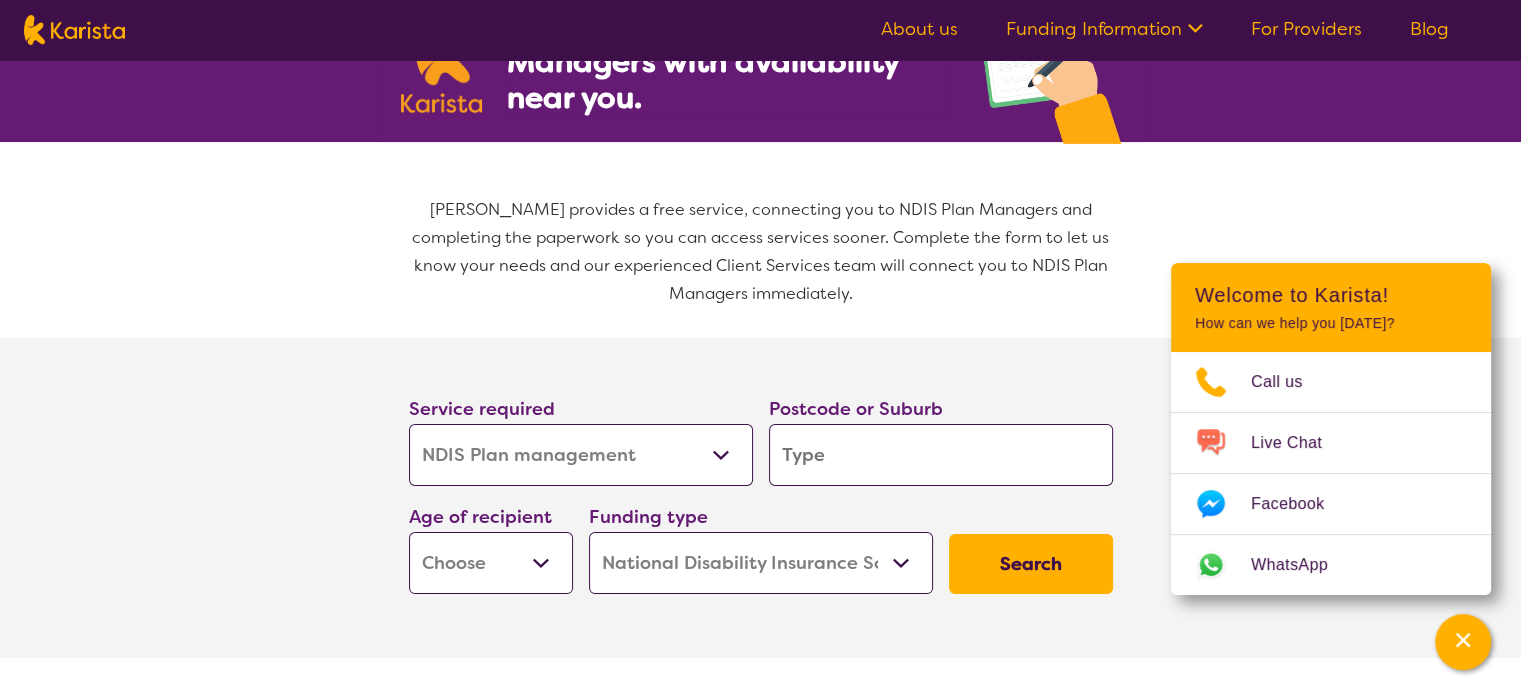 click on "Early Childhood - 0 to 9 Child - 10 to 11 Adolescent - 12 to 17 Adult - 18 to 64 Aged - 65+" at bounding box center (491, 563) 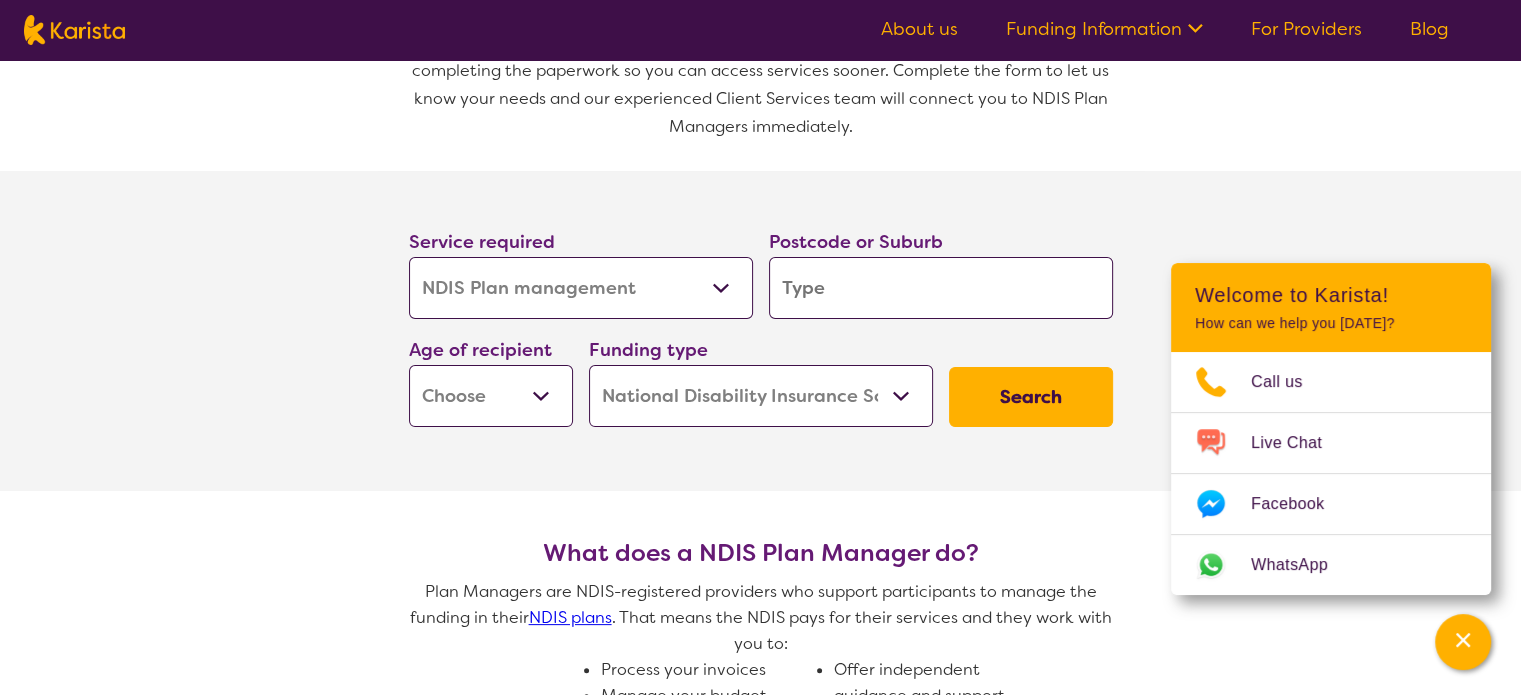 scroll, scrollTop: 166, scrollLeft: 0, axis: vertical 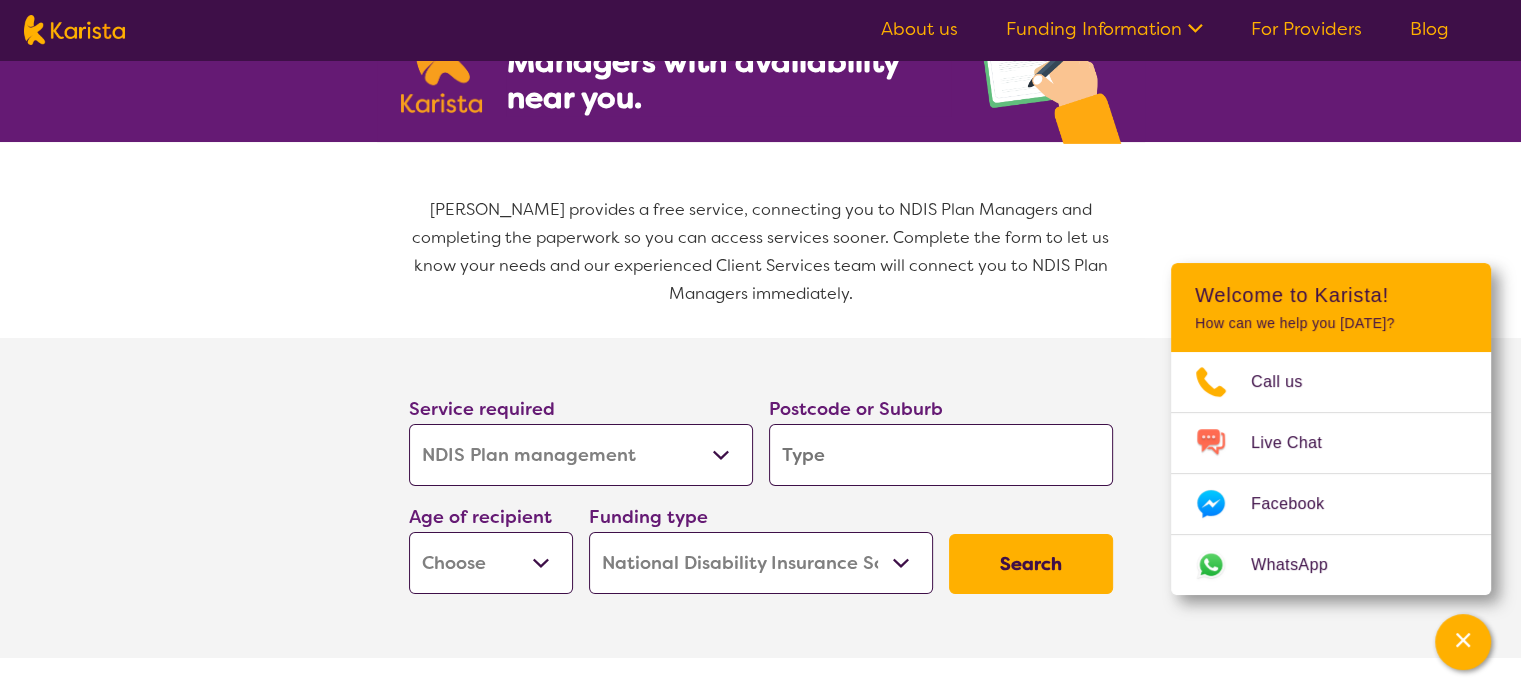 click at bounding box center [941, 455] 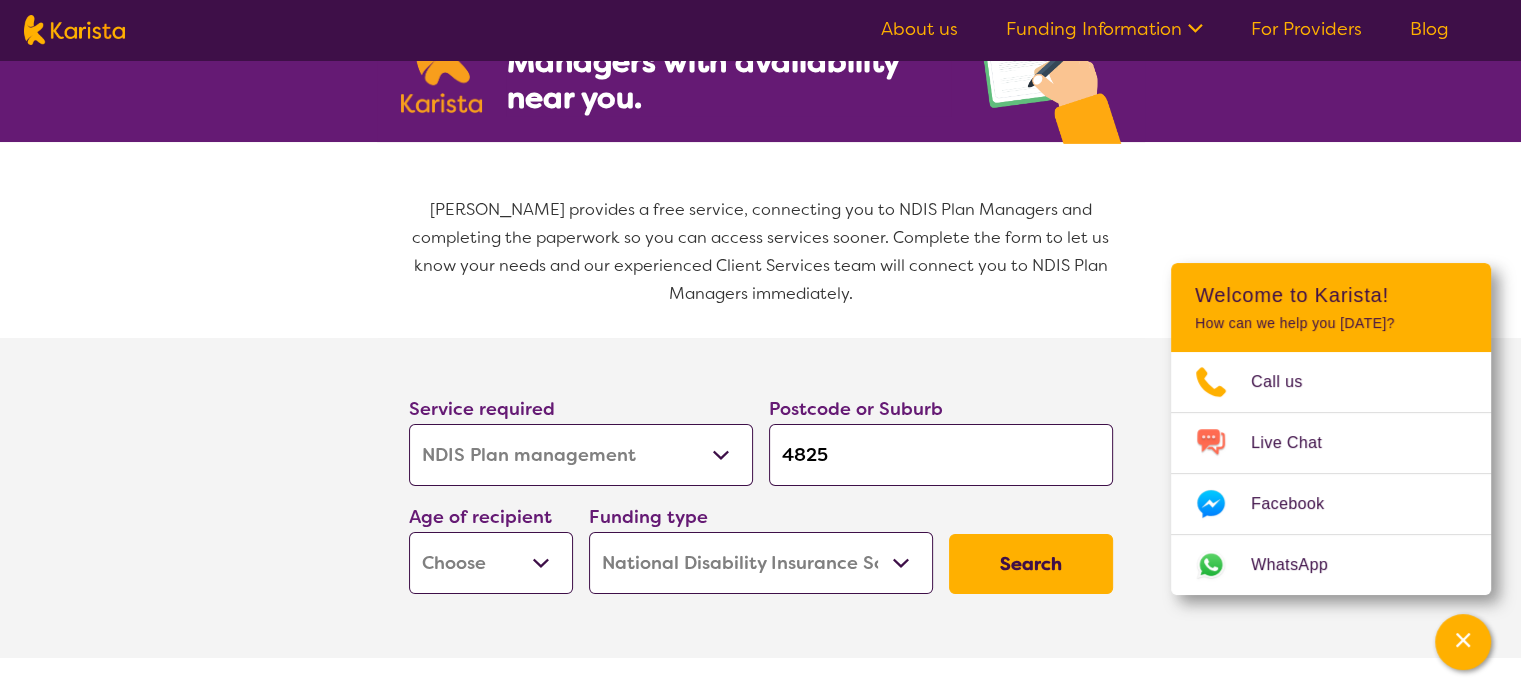 type on "4825" 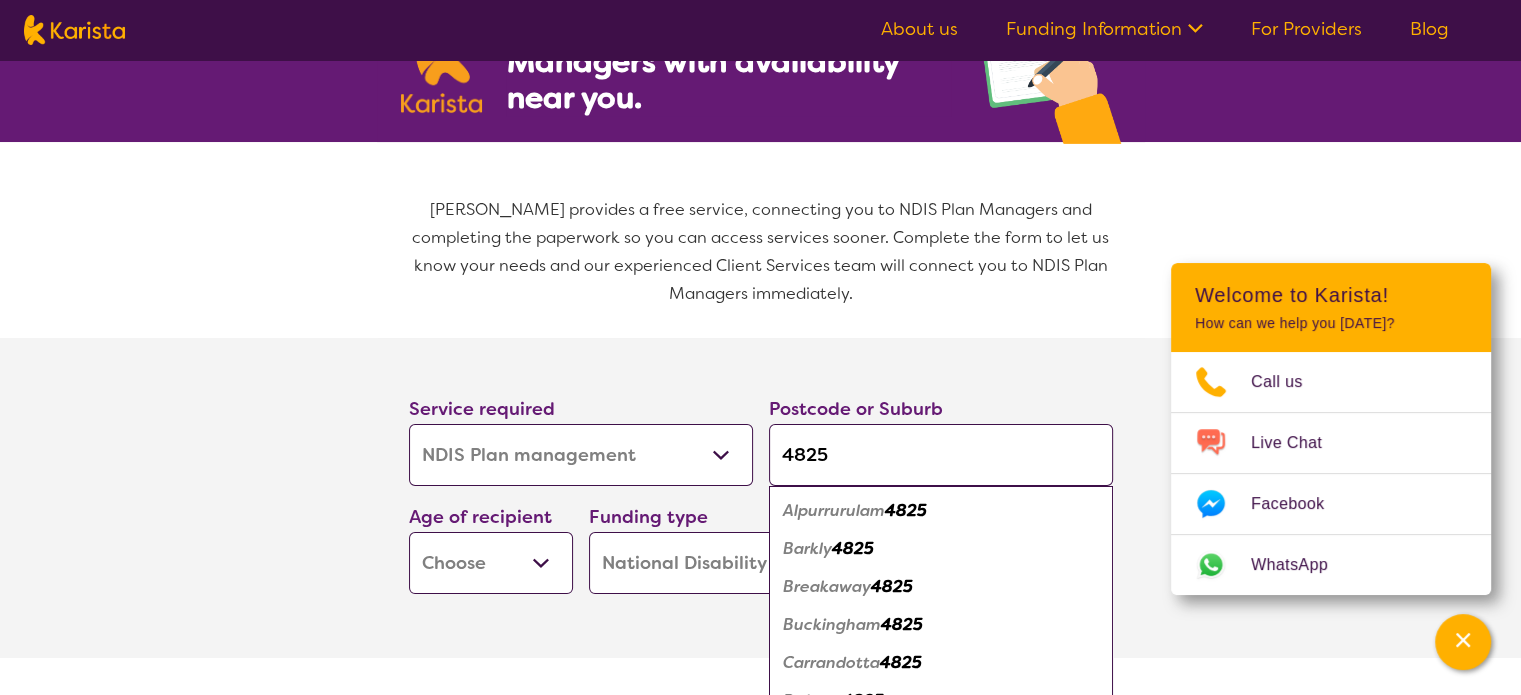 click on "Early Childhood - 0 to 9 Child - 10 to 11 Adolescent - 12 to 17 Adult - 18 to 64 Aged - 65+" at bounding box center [491, 563] 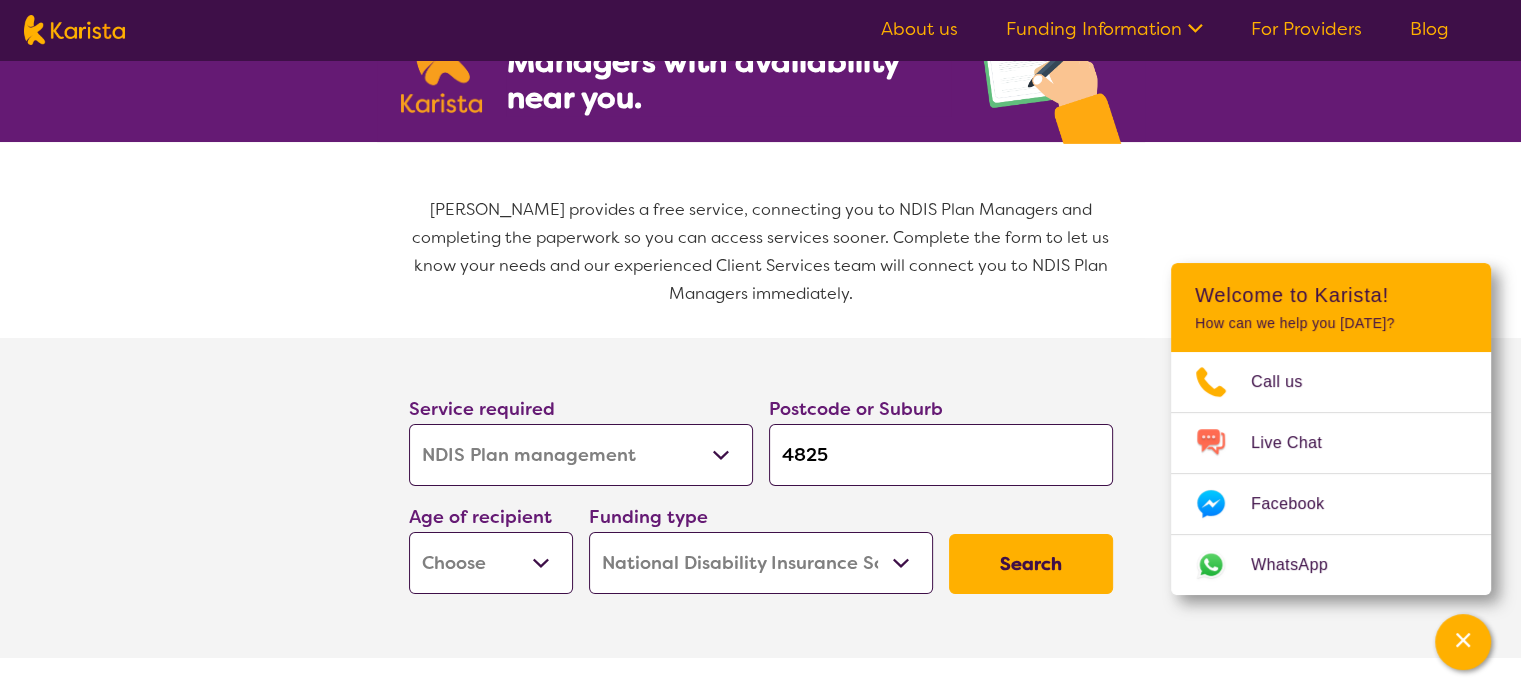 select on "AD" 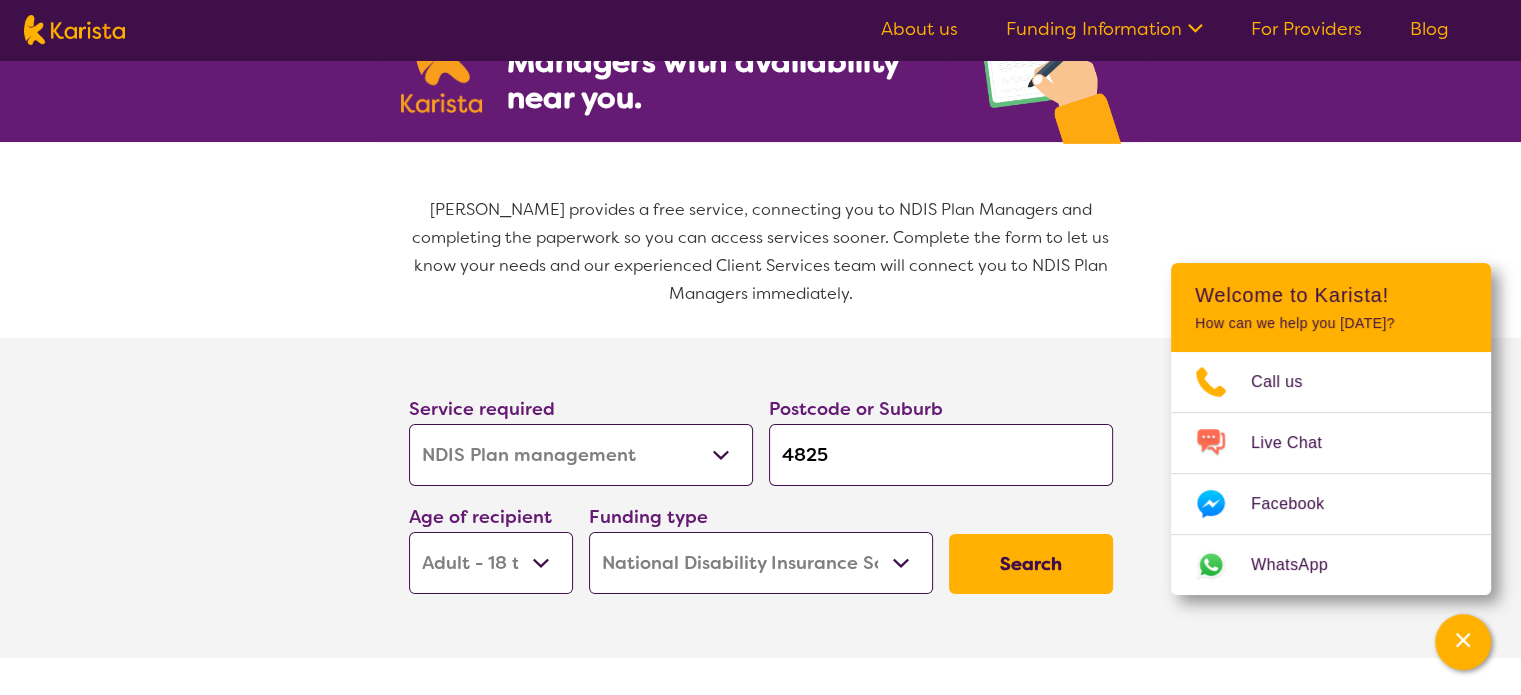 click on "Early Childhood - 0 to 9 Child - 10 to 11 Adolescent - 12 to 17 Adult - 18 to 64 Aged - 65+" at bounding box center [491, 563] 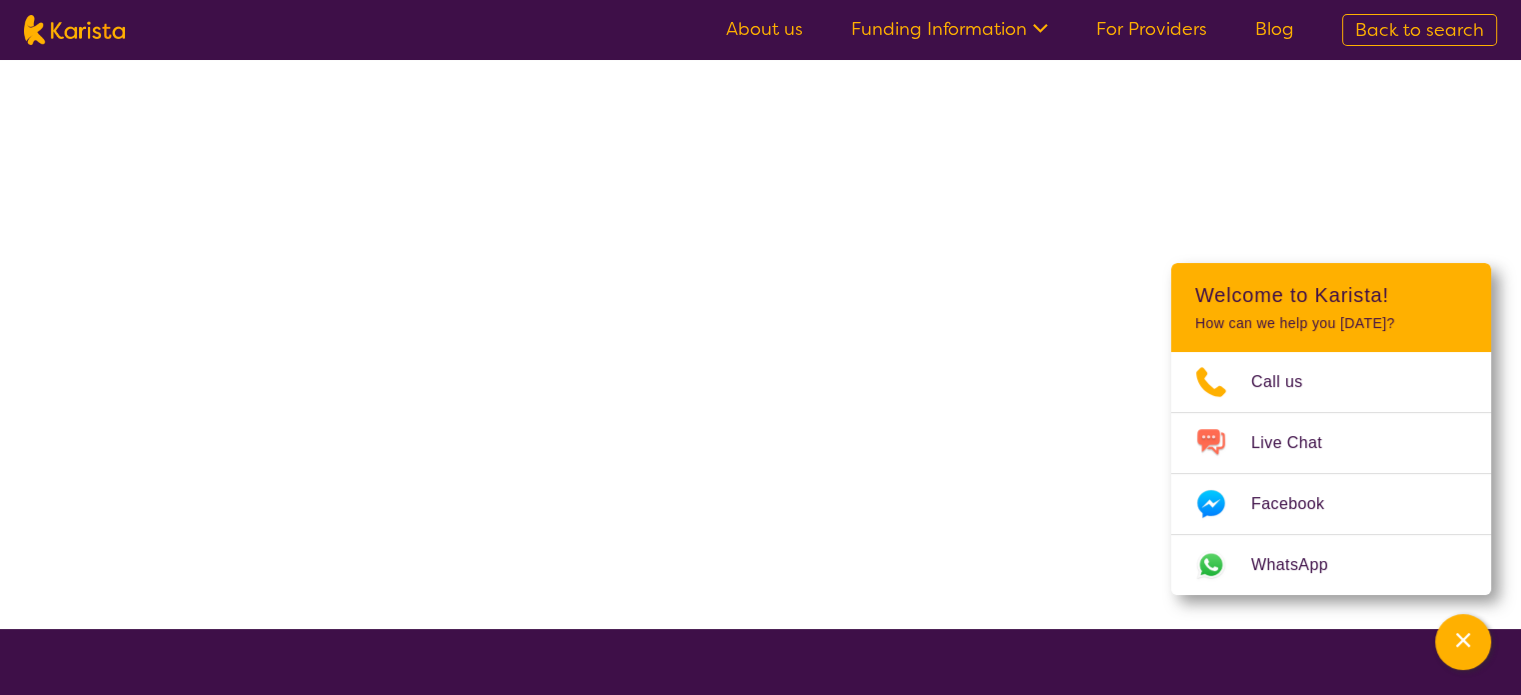 scroll, scrollTop: 0, scrollLeft: 0, axis: both 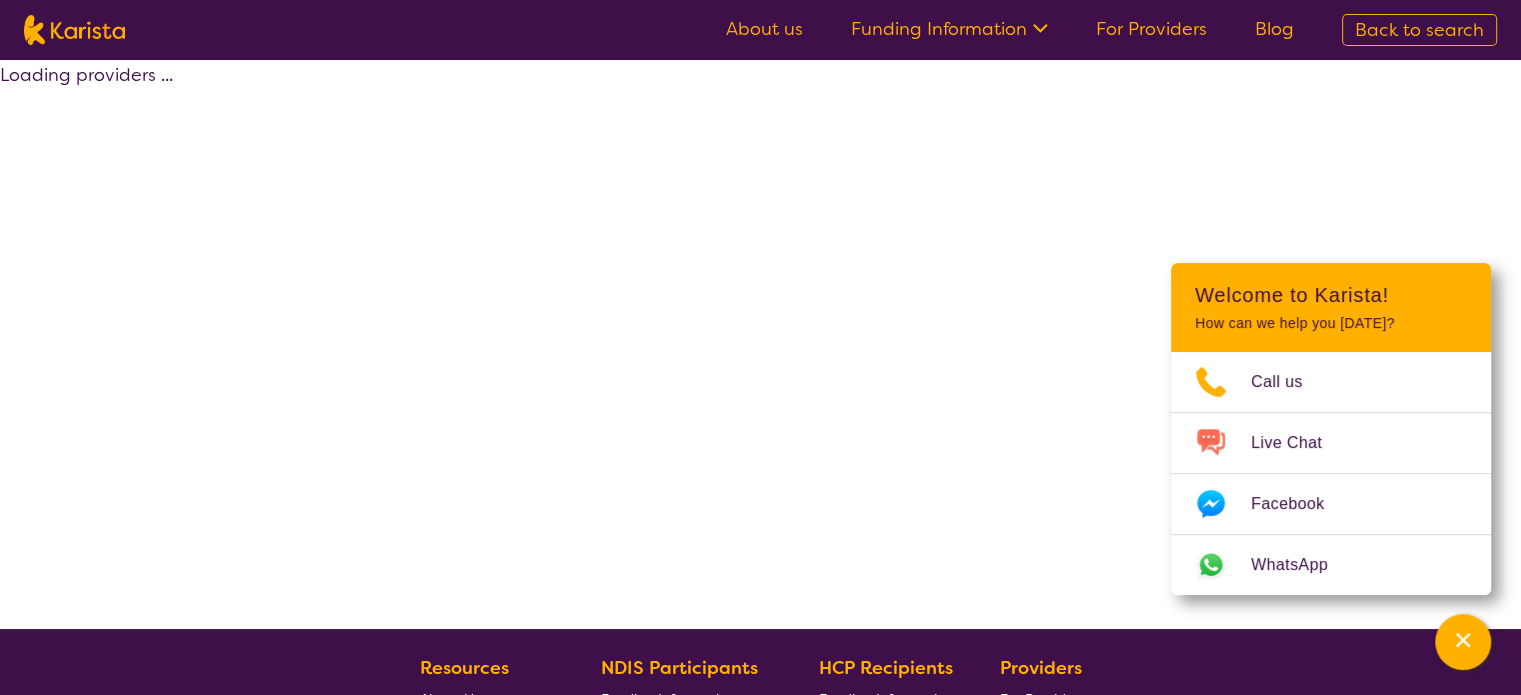 select on "by_score" 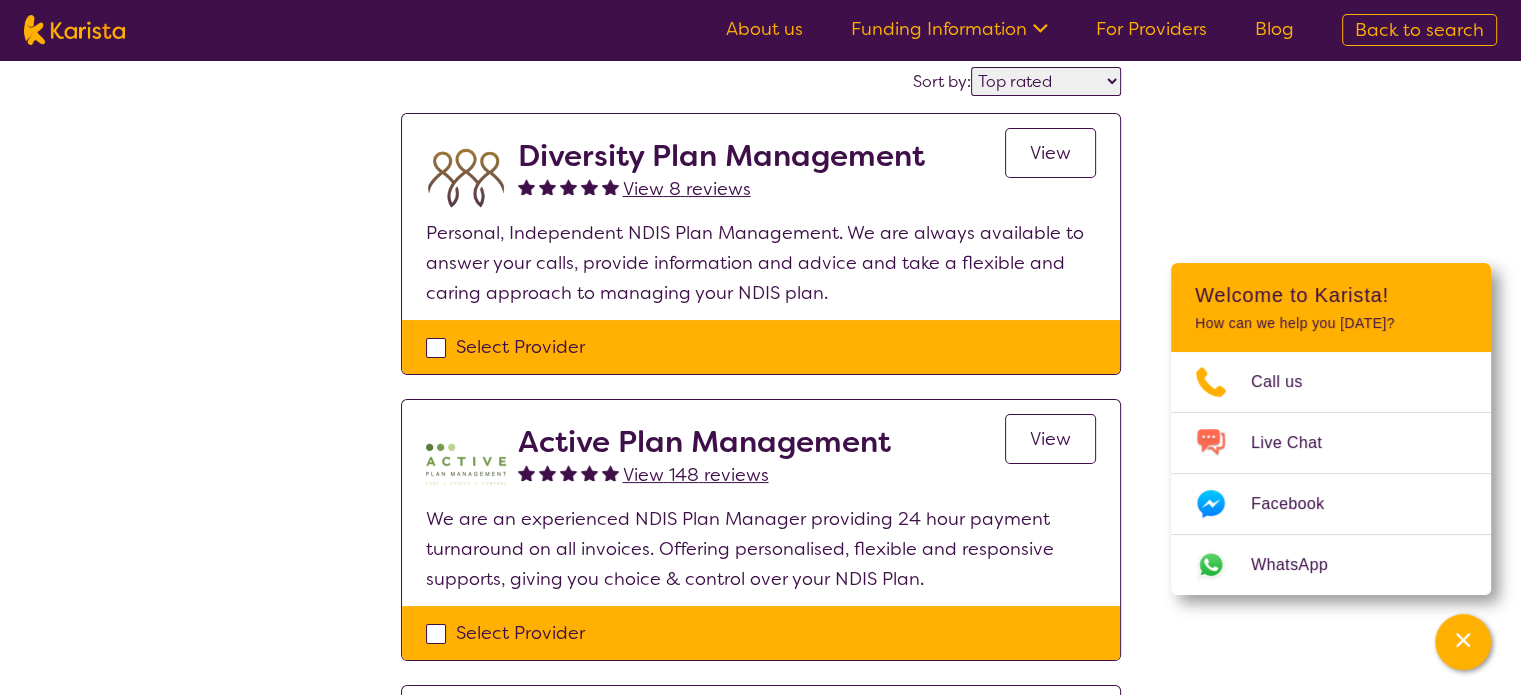 scroll, scrollTop: 0, scrollLeft: 0, axis: both 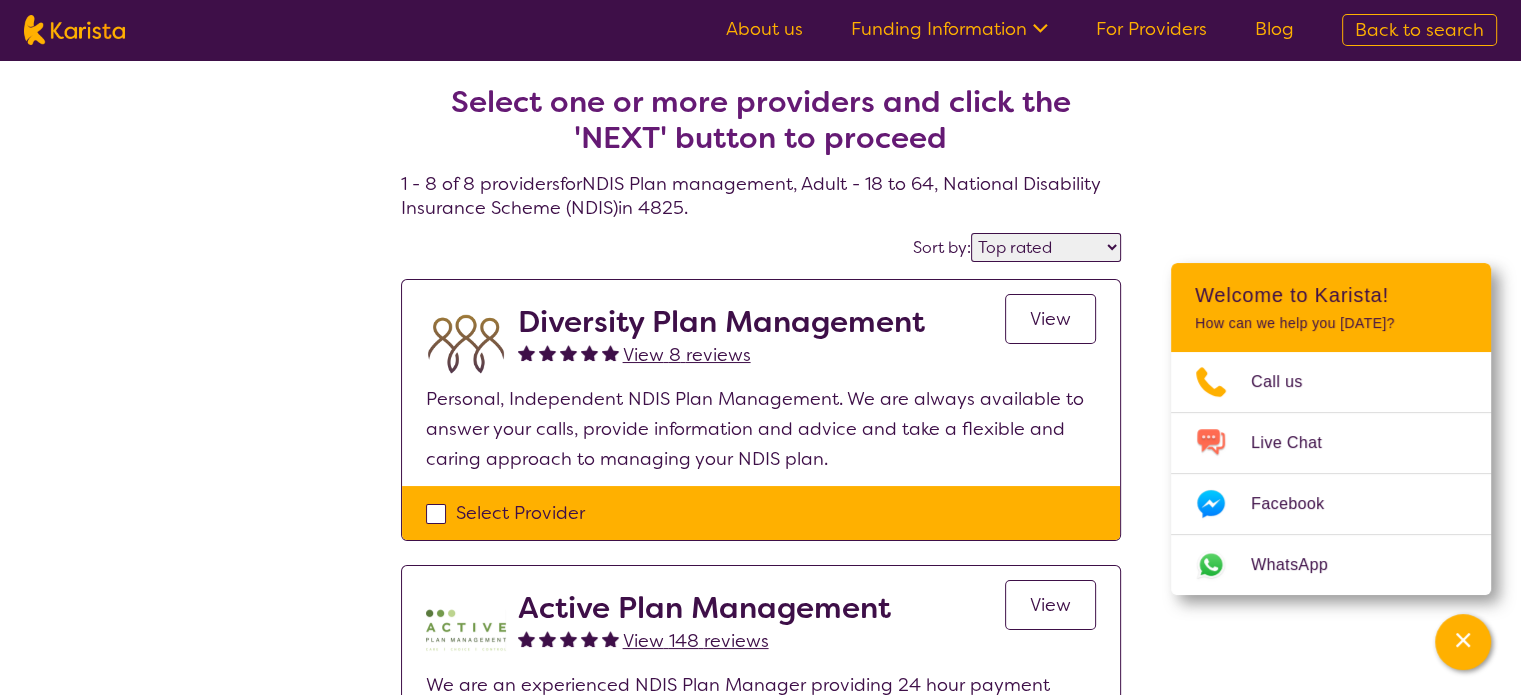 click on "Select Provider" at bounding box center [761, 513] 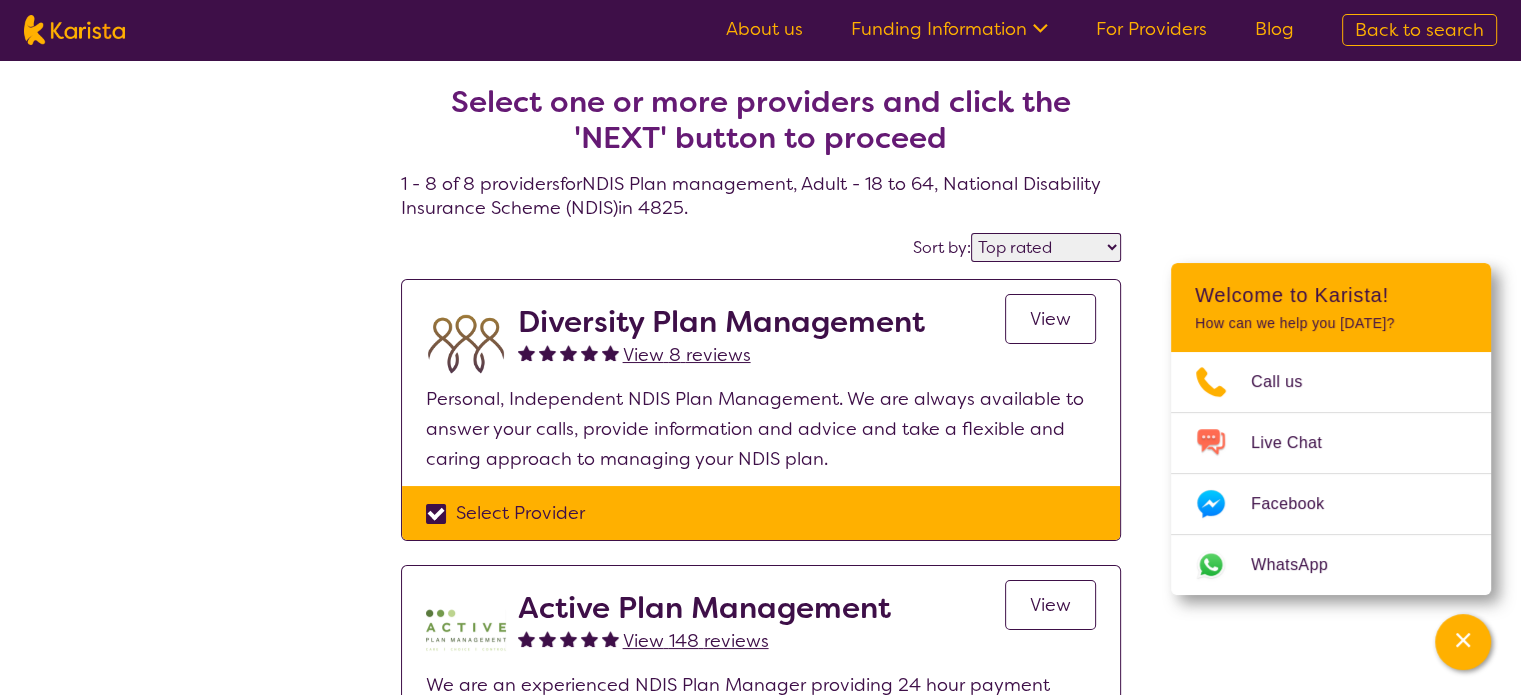 checkbox on "true" 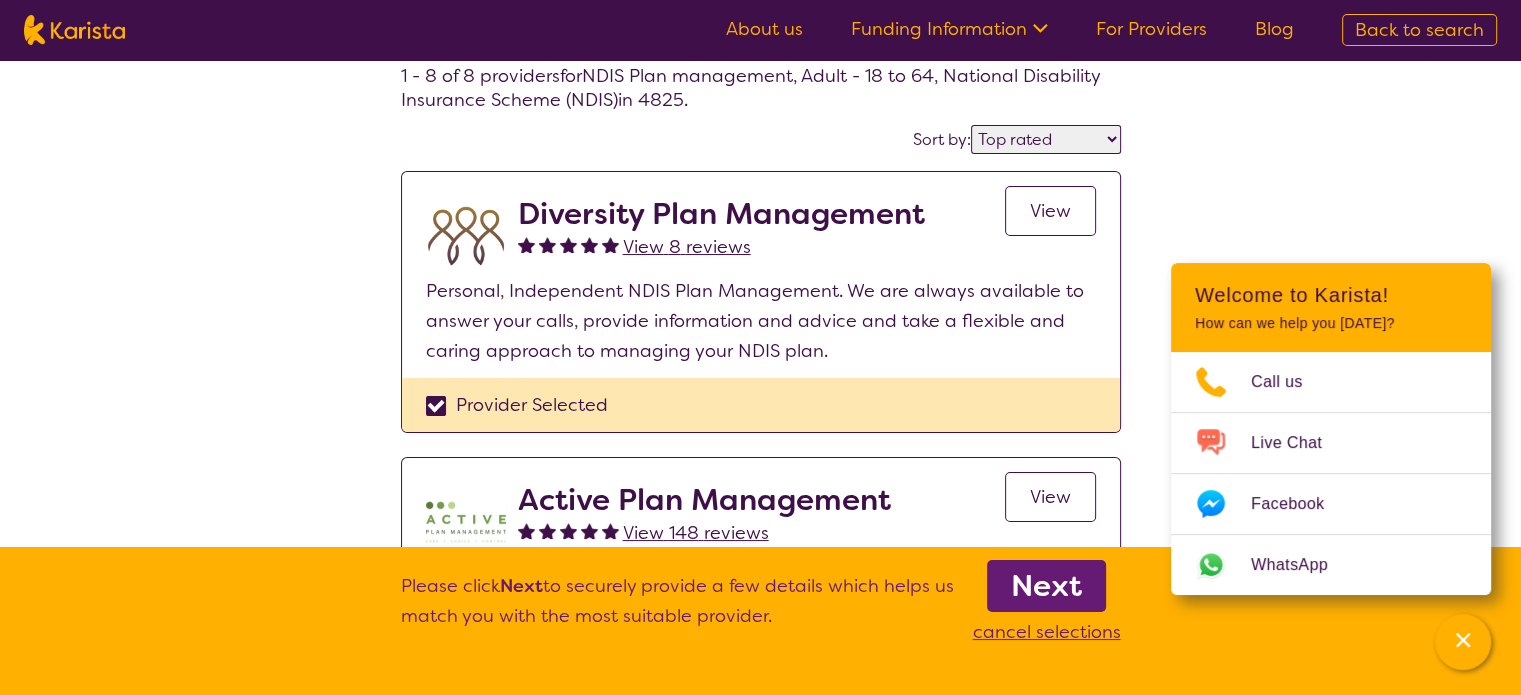 scroll, scrollTop: 166, scrollLeft: 0, axis: vertical 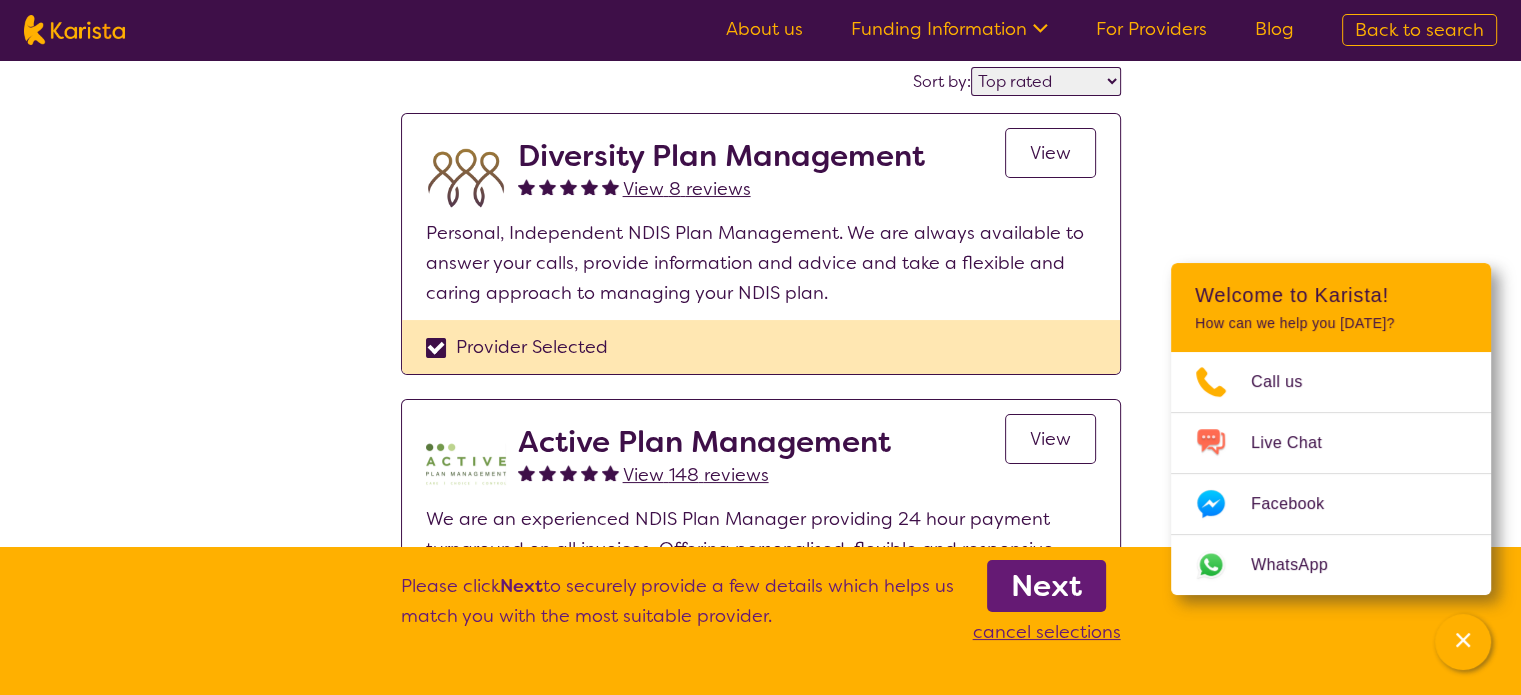 click on "Select one or more providers and click the 'NEXT' button to proceed 1 - 8 of 8 providers  for  NDIS Plan management , Adult - 18 to 64 , National Disability Insurance Scheme (NDIS)  in 4825 . Sort by:  Highly reviewed Top rated Diversity Plan Management View   8   reviews View Personal, Independent NDIS Plan Management. We are always available to answer your calls, provide information and advice and take a flexible and caring approach to managing your NDIS plan. Provider Selected Active Plan Management View   148   reviews View We are an experienced NDIS Plan Manager providing 24 hour payment turnaround on all invoices.  Offering personalised, flexible and responsive supports, giving you choice & control over your NDIS Plan. Select Provider Instacare - NDIS Specialists View   149   reviews View Instacare provides NDIS Plan Management Australia wide. Our people are at the heart of everything we do. We are NDIS experts, and provide a tailored, personalised service. Select Provider NDSP Plan Managers View   67" at bounding box center [760, 1151] 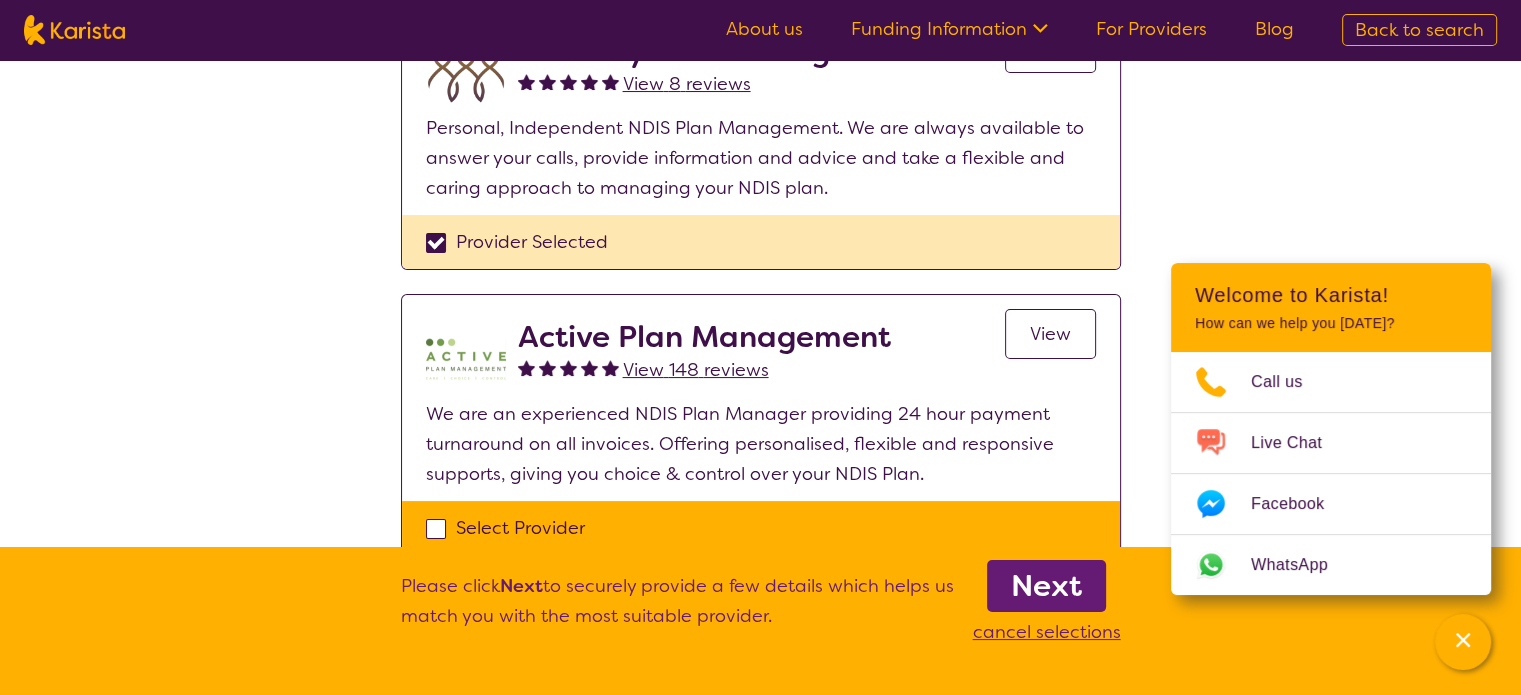 scroll, scrollTop: 333, scrollLeft: 0, axis: vertical 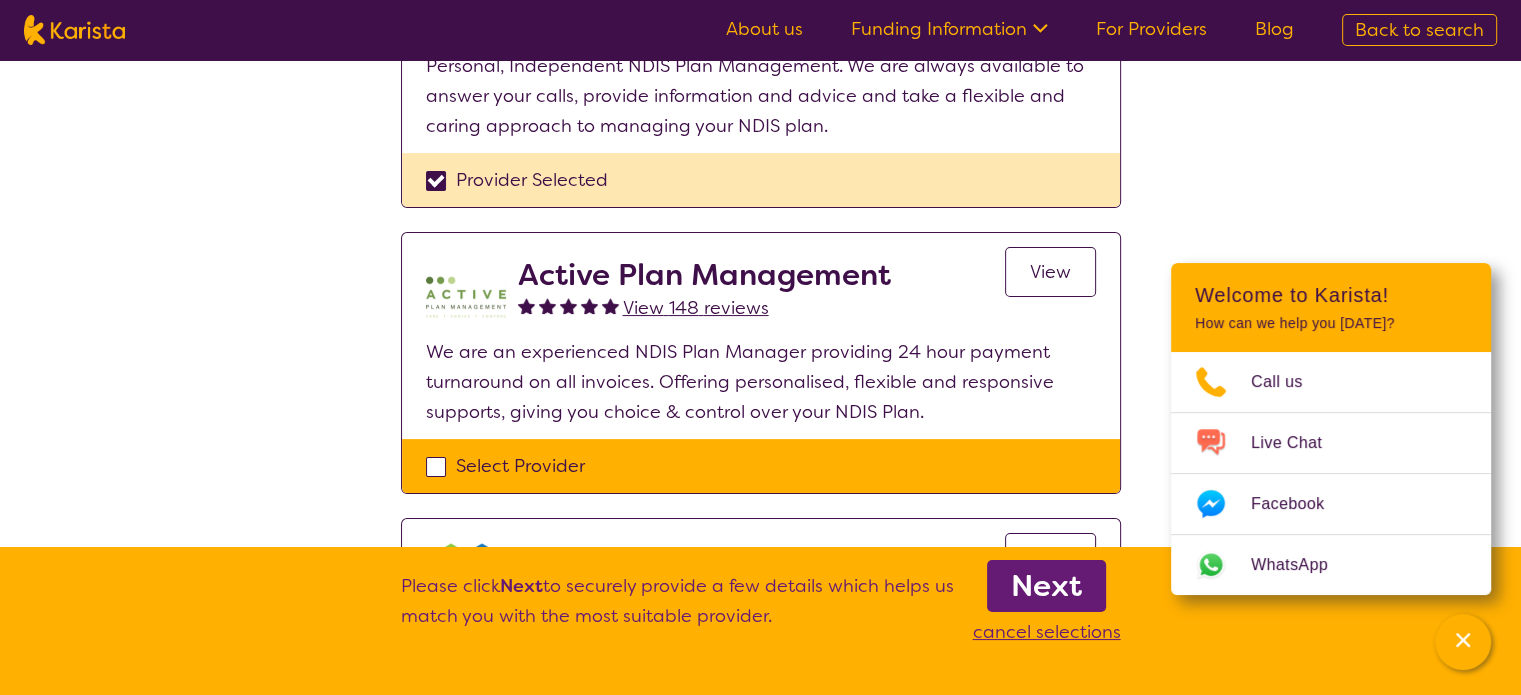 click on "Select Provider" at bounding box center [761, 466] 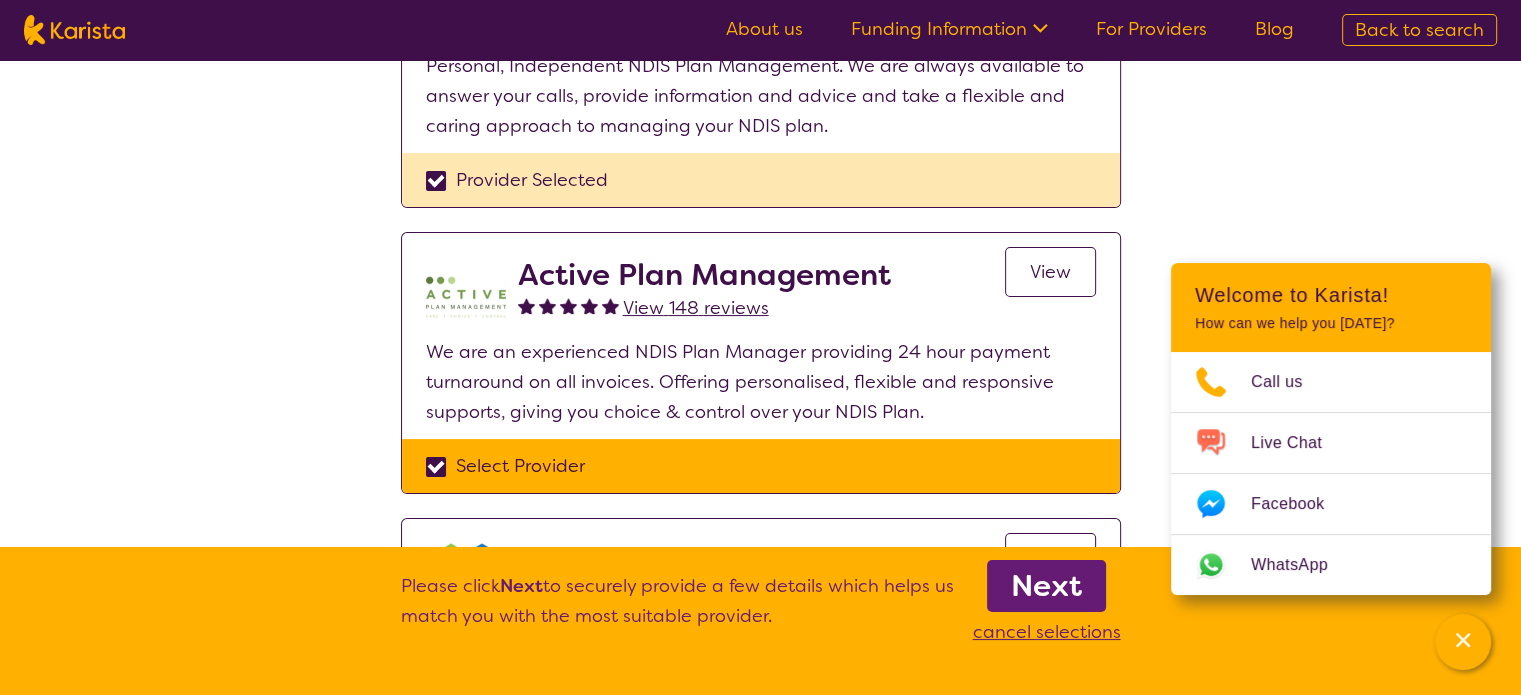 checkbox on "true" 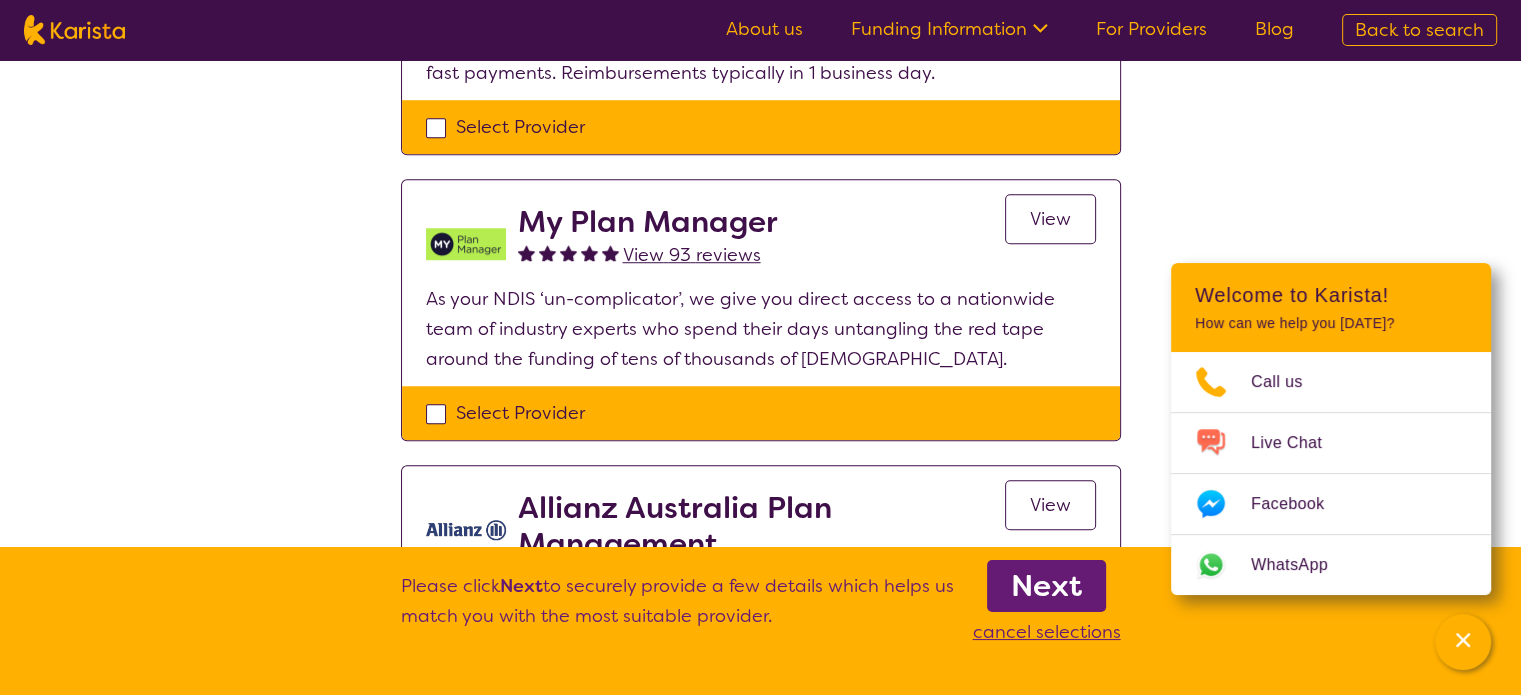 scroll, scrollTop: 833, scrollLeft: 0, axis: vertical 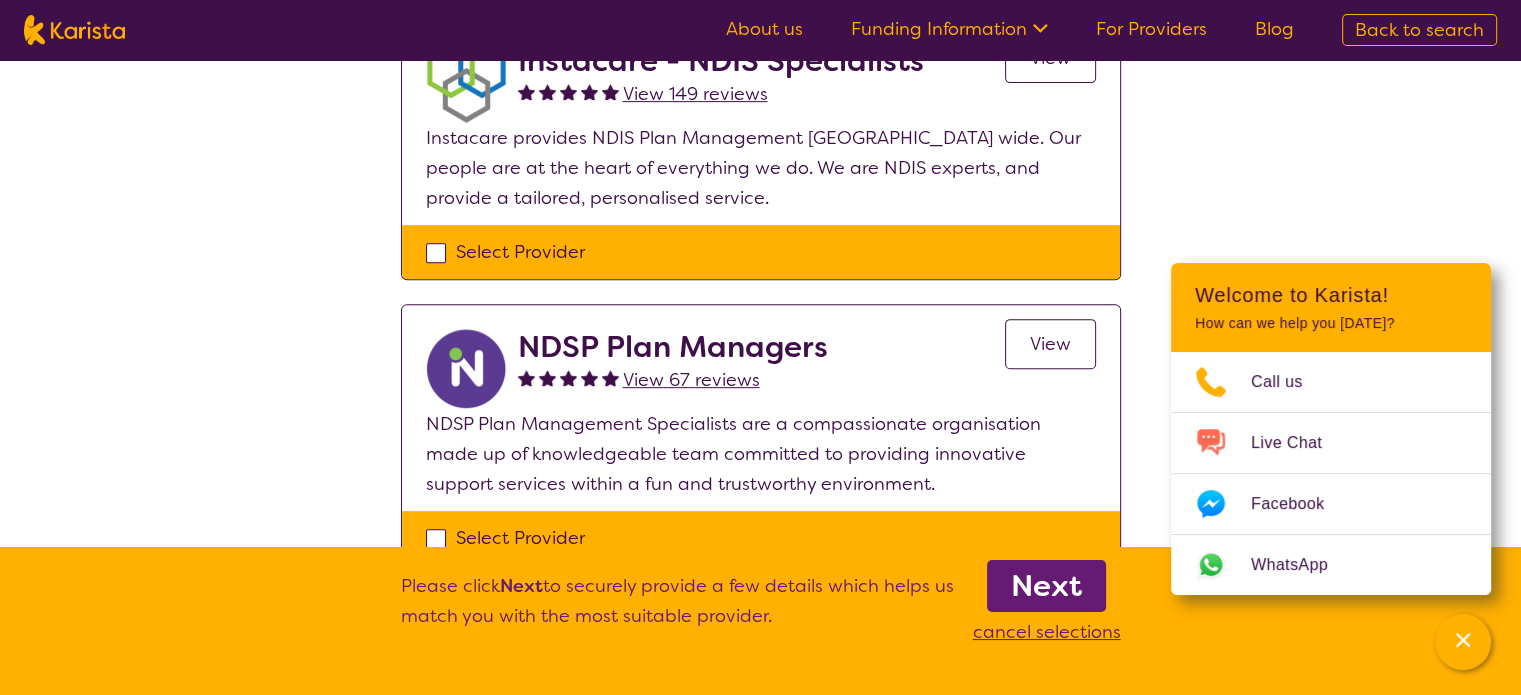 click on "Next" at bounding box center (1046, 586) 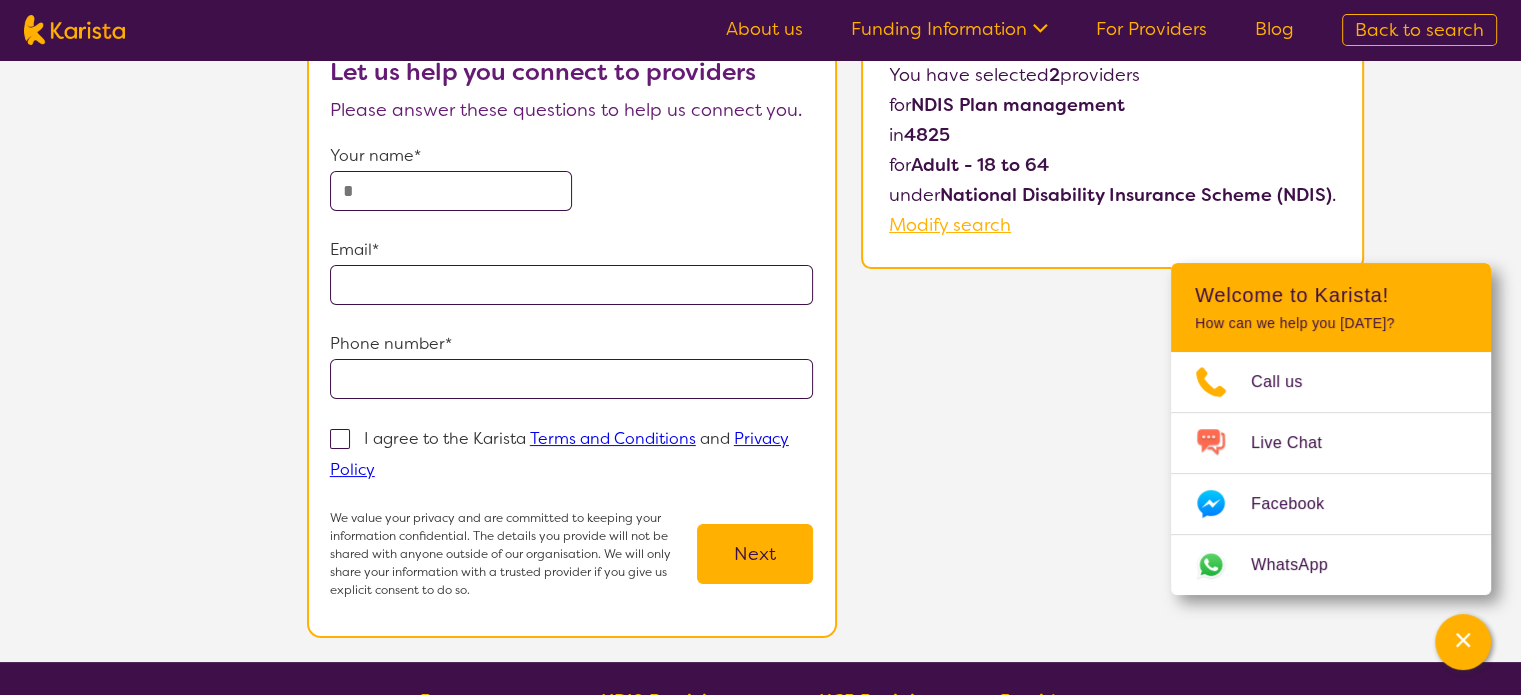 scroll, scrollTop: 0, scrollLeft: 0, axis: both 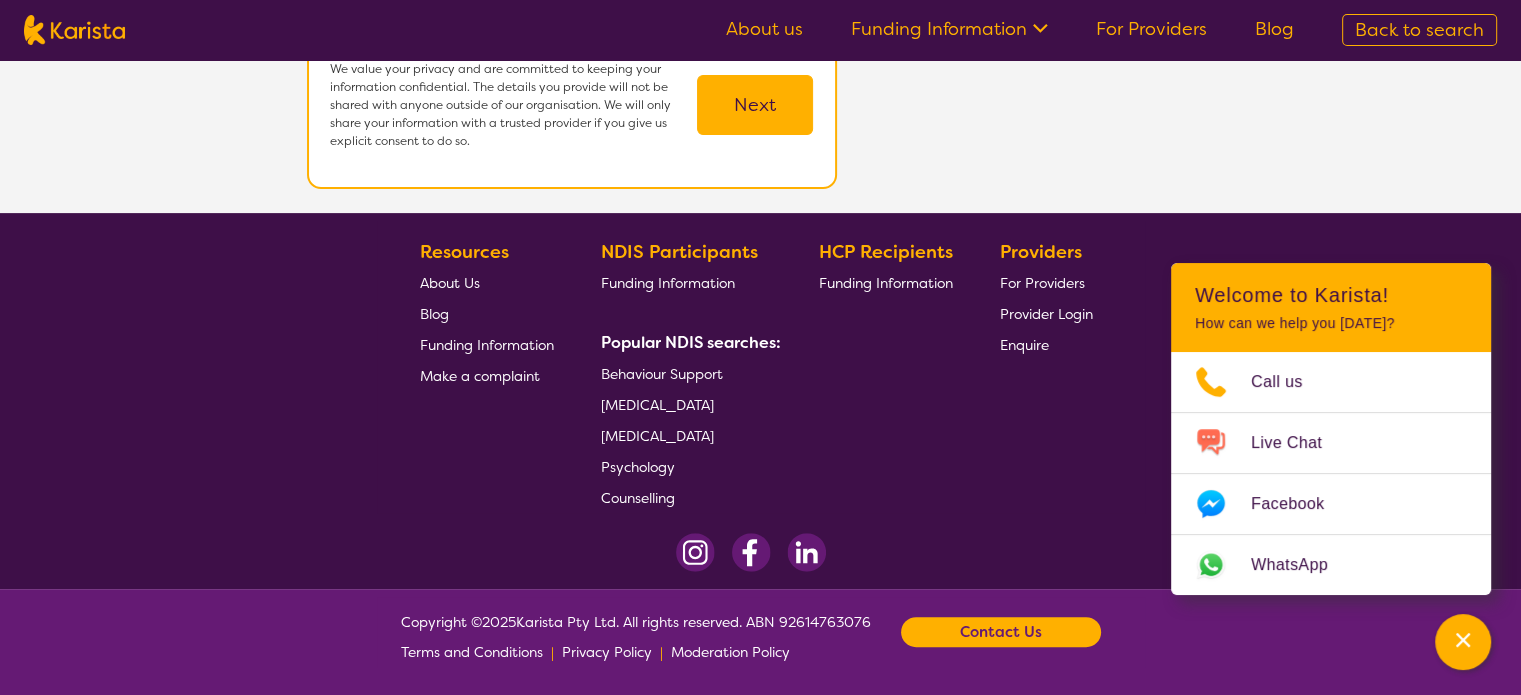 select on "by_score" 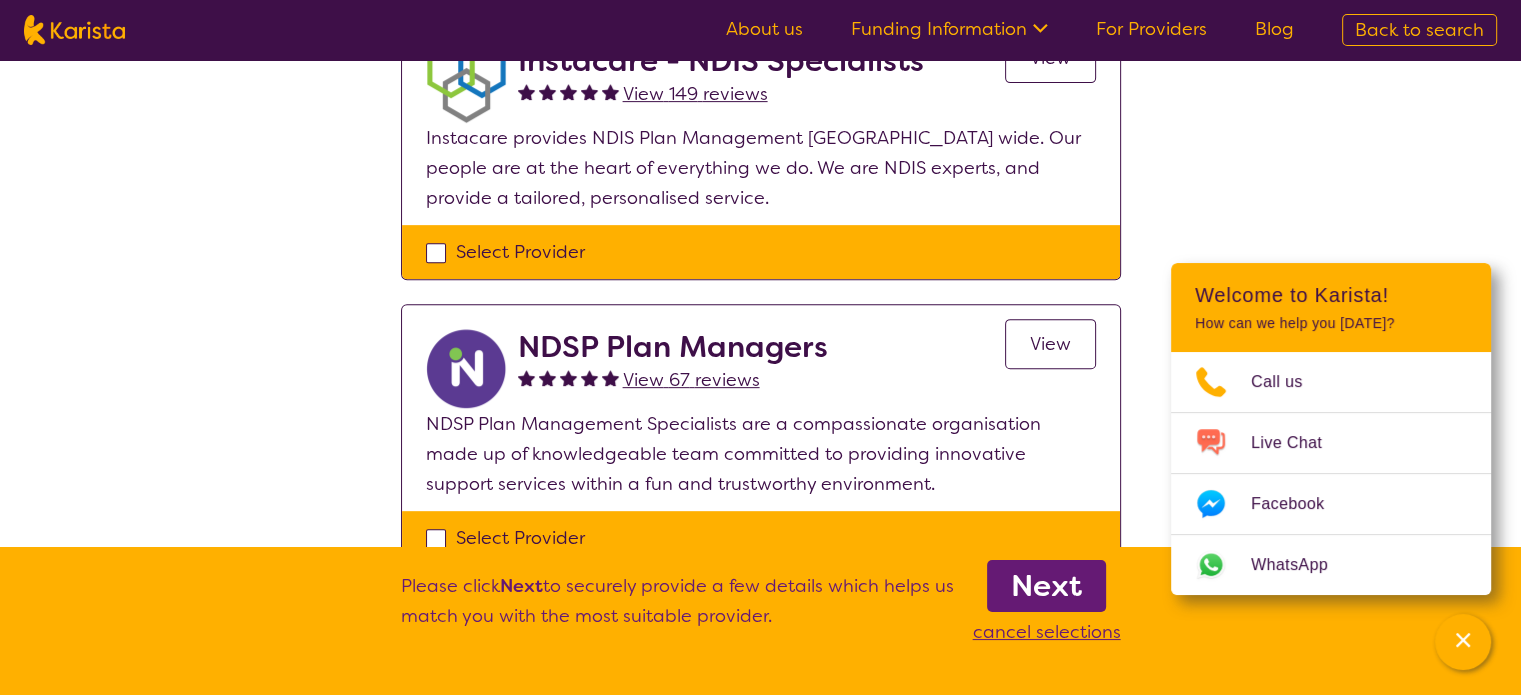 click on "Select Provider" at bounding box center [761, 252] 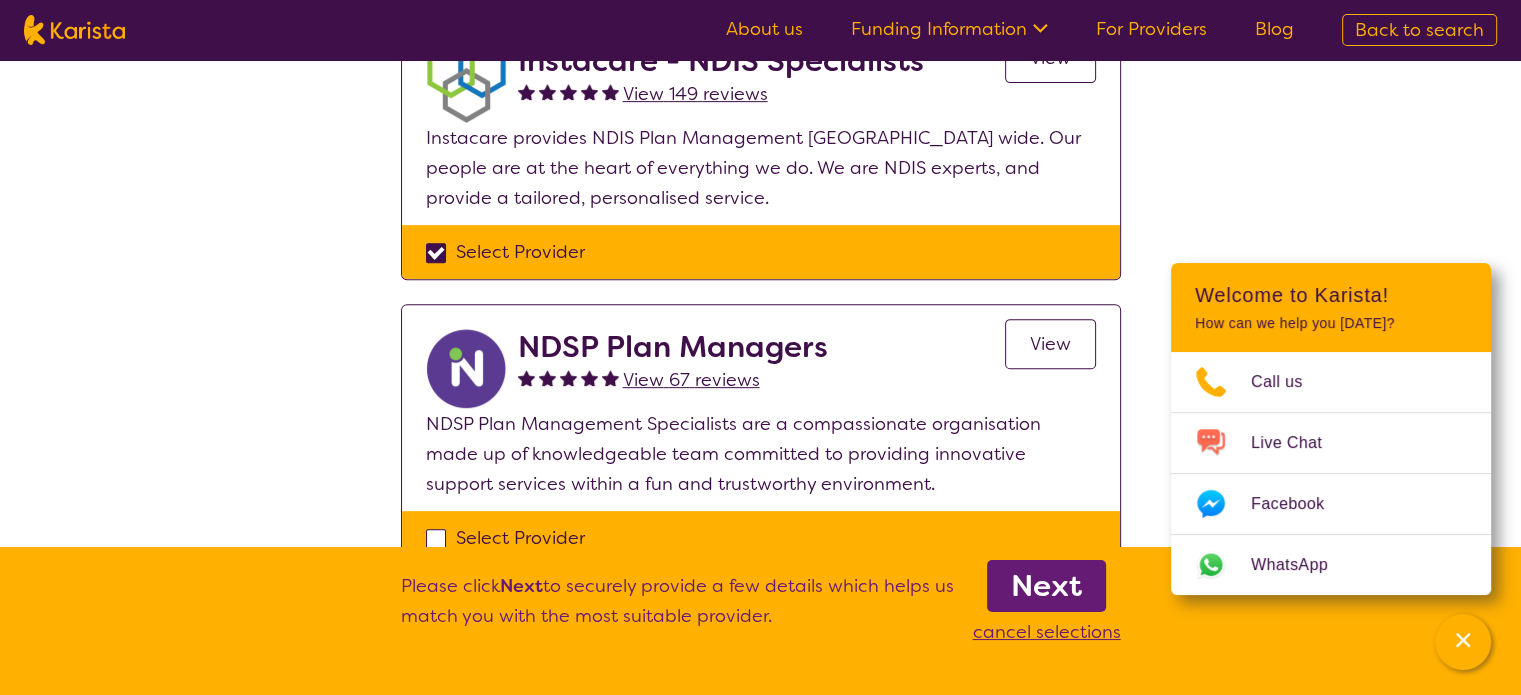 checkbox on "true" 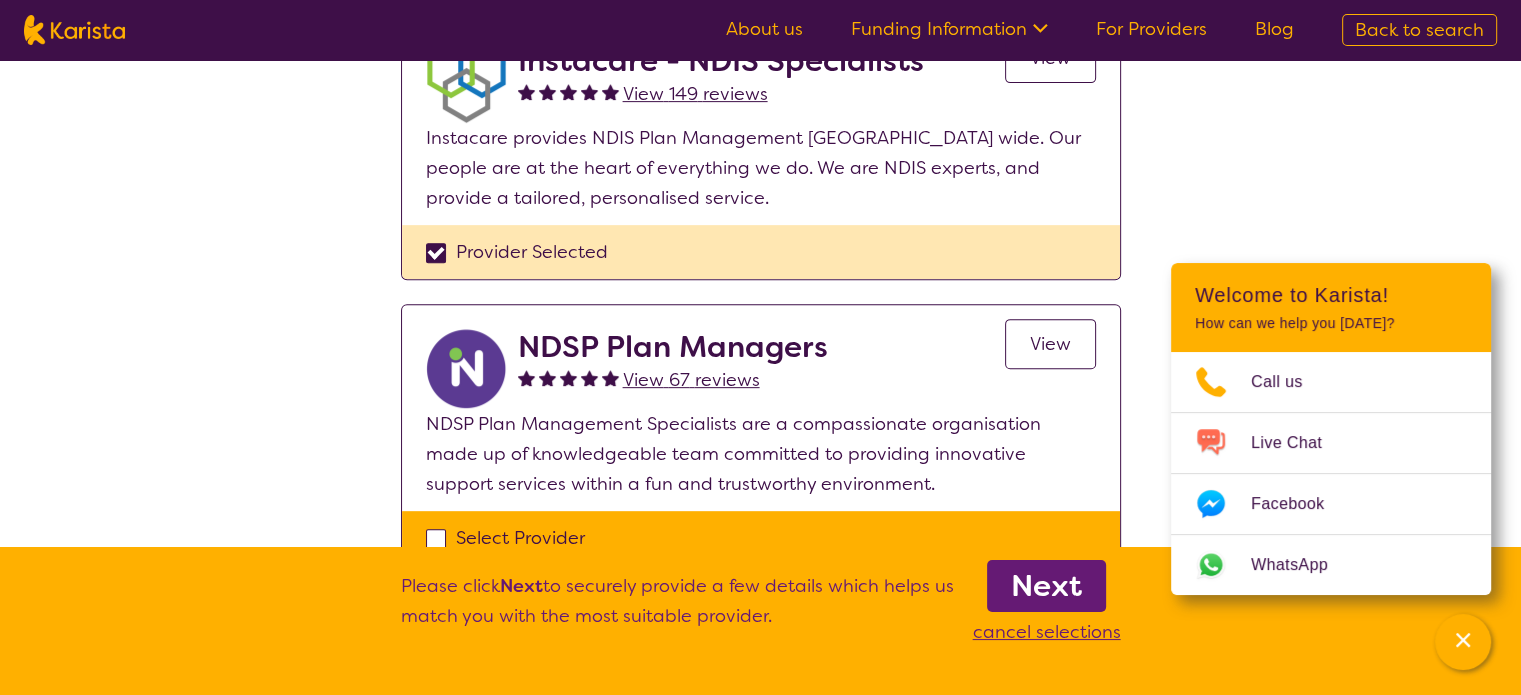 click on "Select Provider" at bounding box center [761, 538] 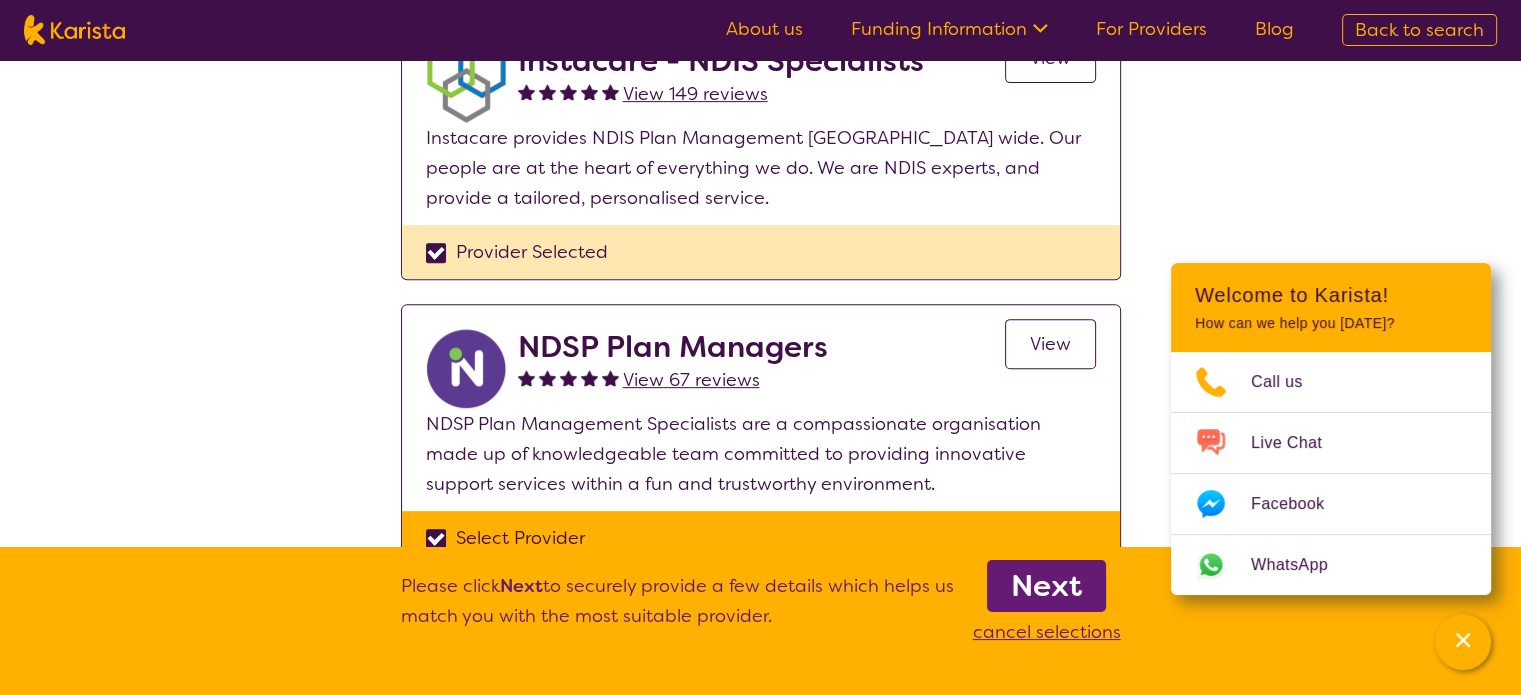 checkbox on "true" 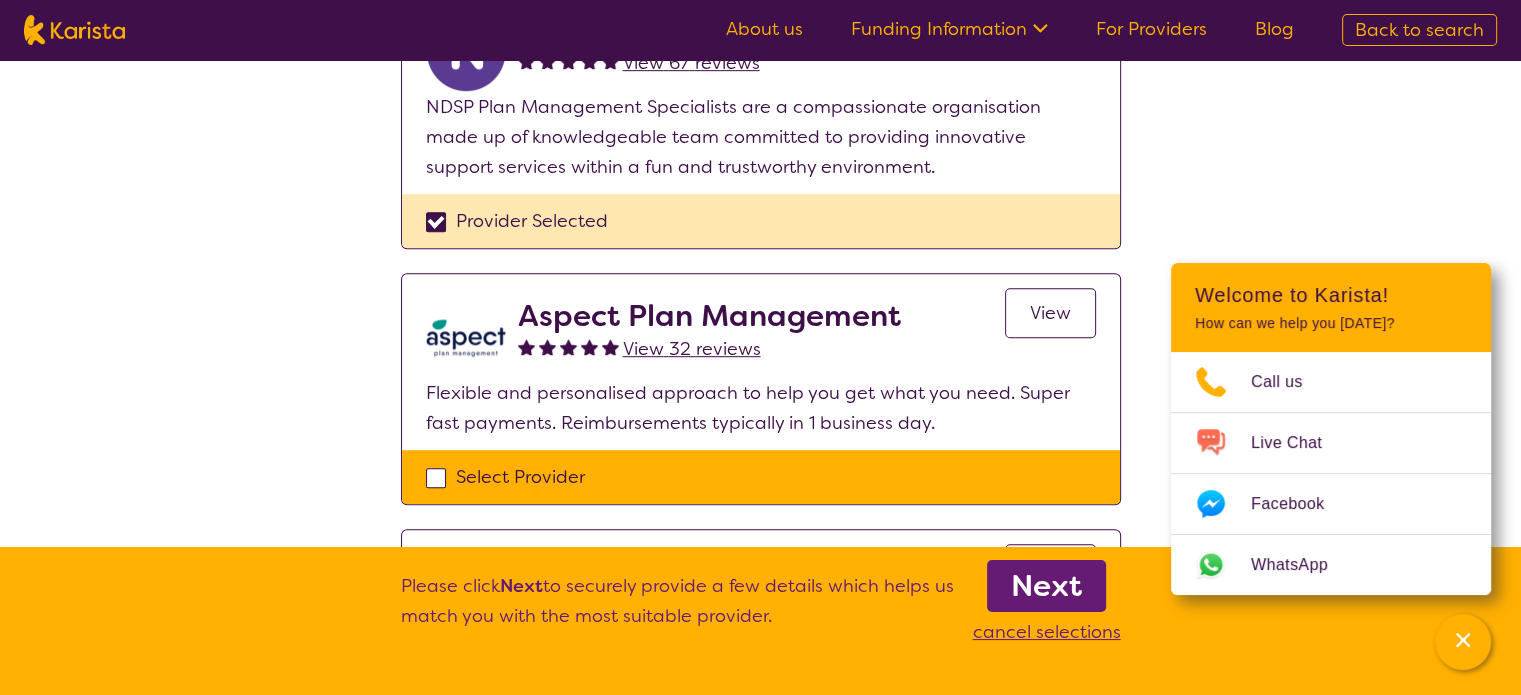 scroll, scrollTop: 1333, scrollLeft: 0, axis: vertical 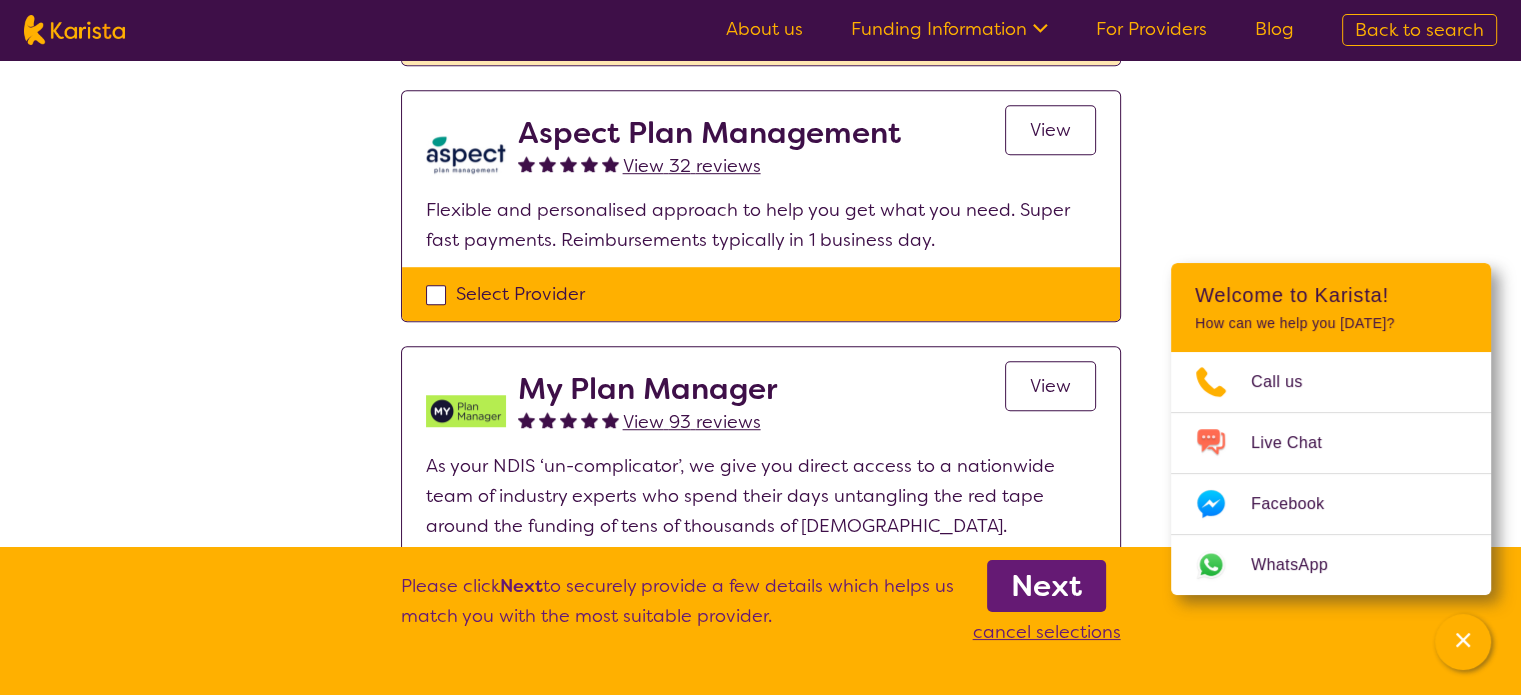 click on "Select Provider" at bounding box center [761, 294] 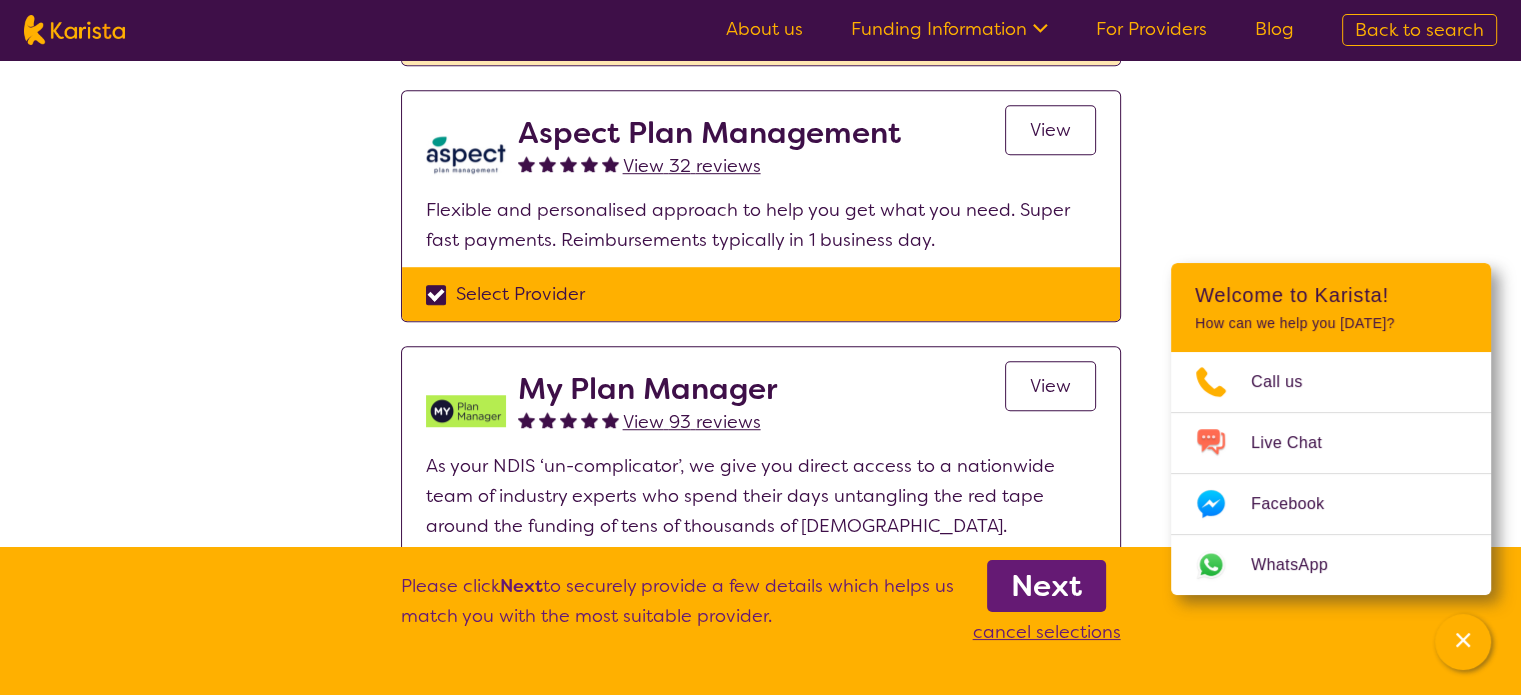 checkbox on "true" 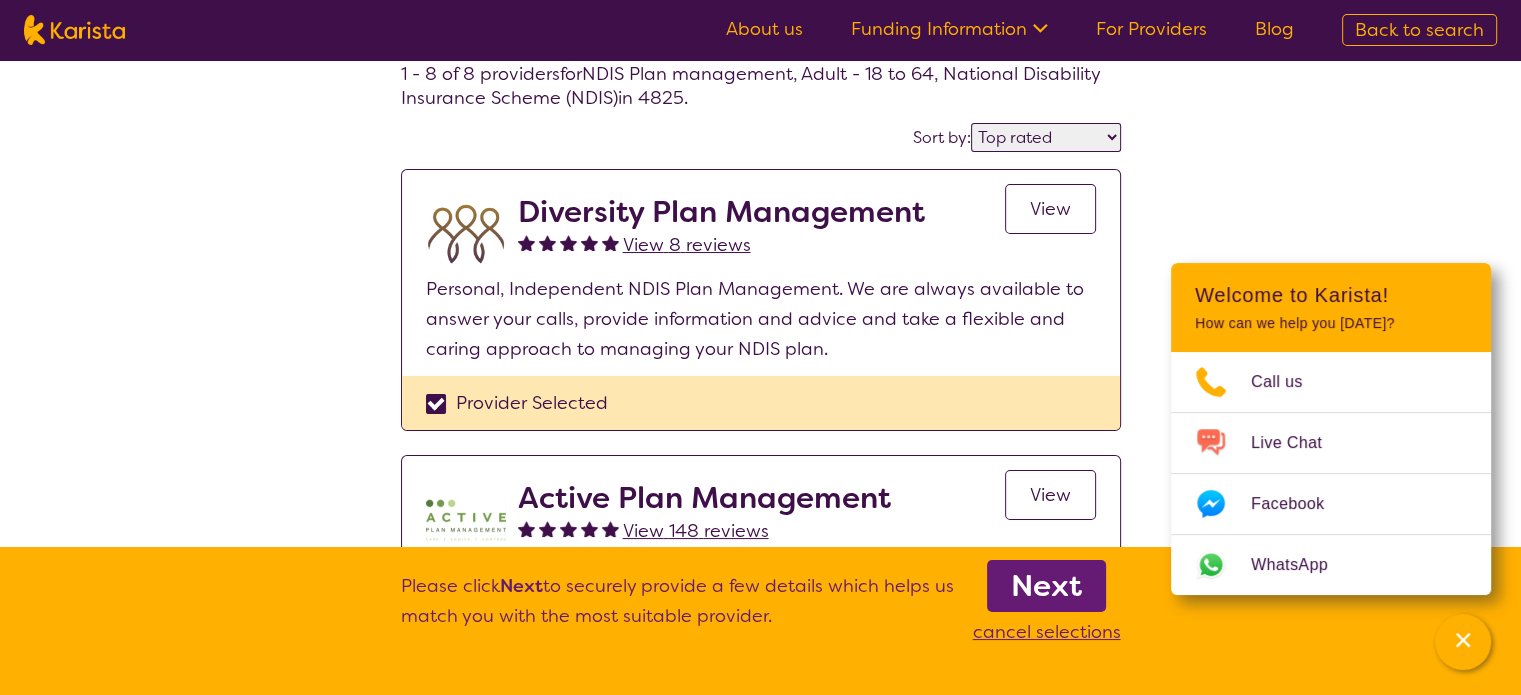 scroll, scrollTop: 333, scrollLeft: 0, axis: vertical 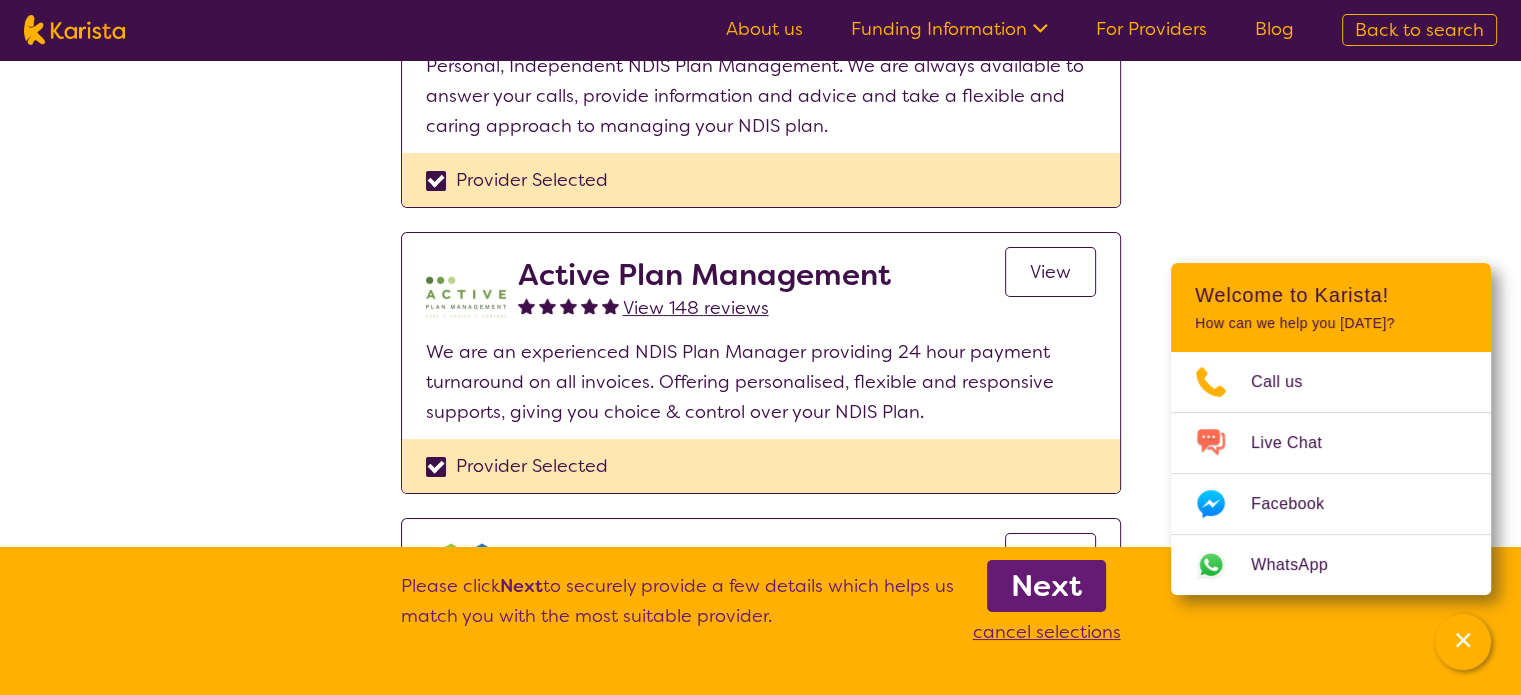 click on "Provider Selected" at bounding box center (761, 180) 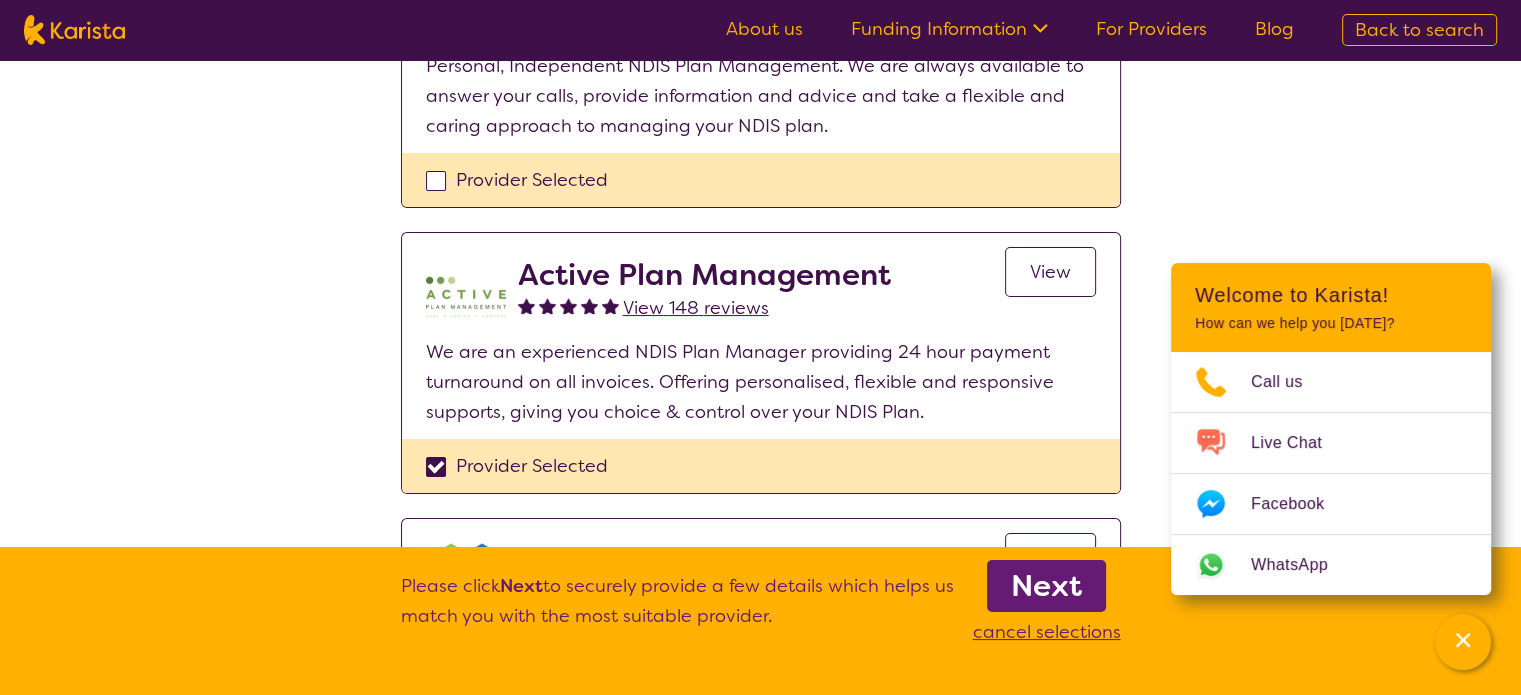 checkbox on "false" 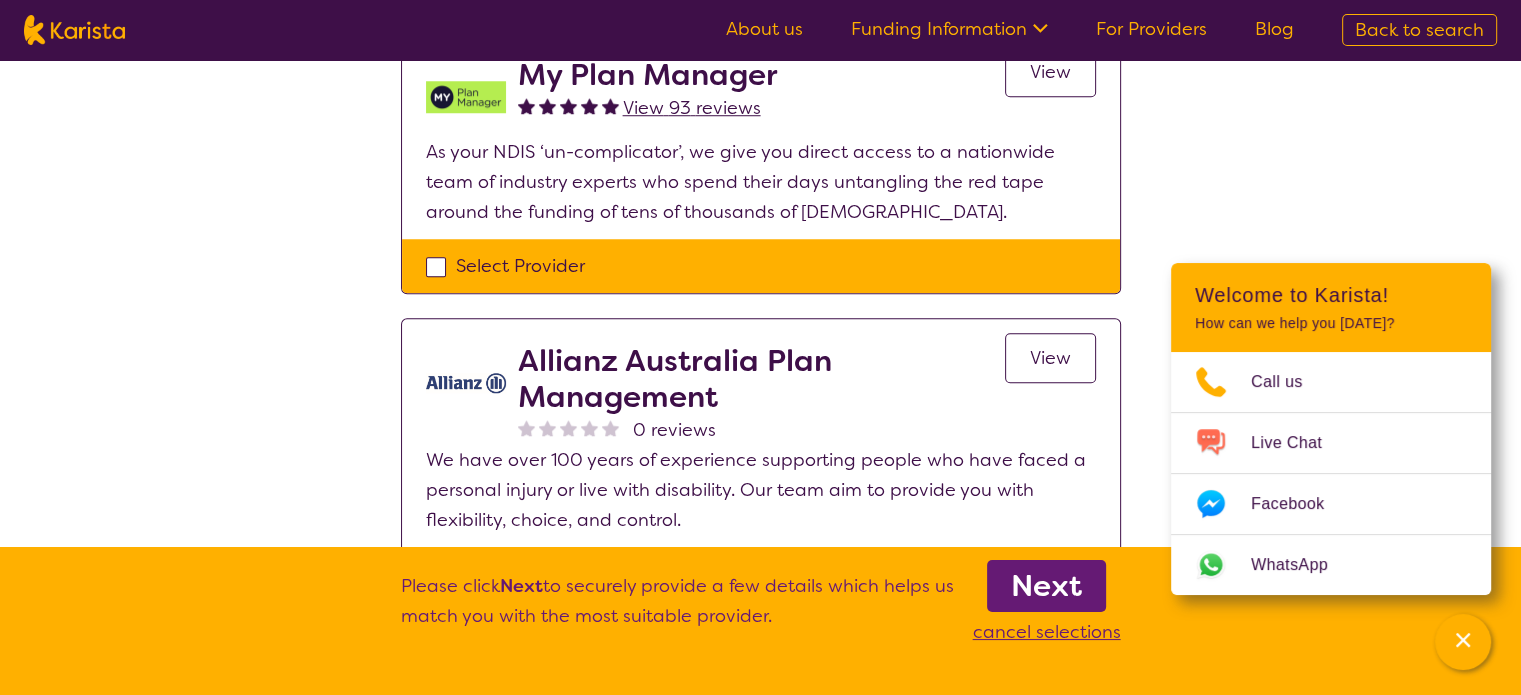 scroll, scrollTop: 1500, scrollLeft: 0, axis: vertical 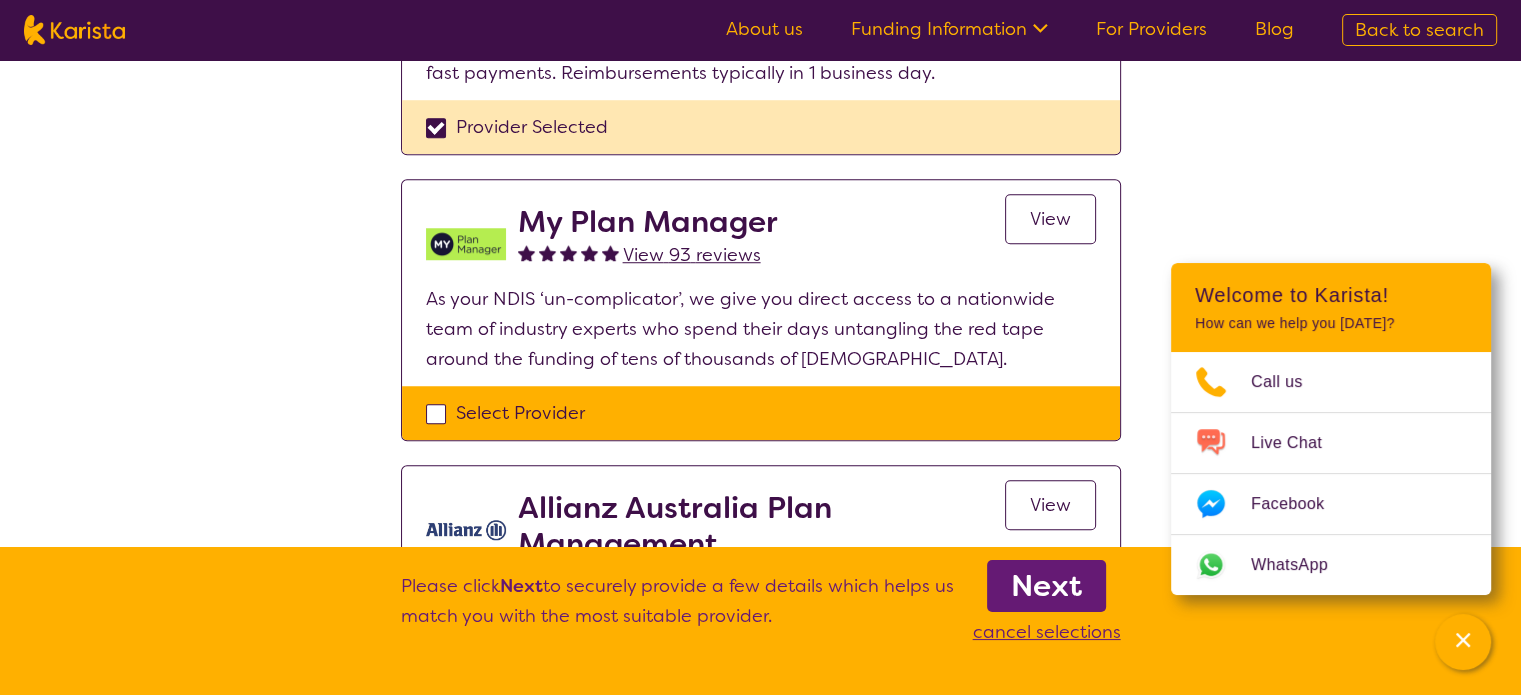 click on "Select Provider" at bounding box center (761, 413) 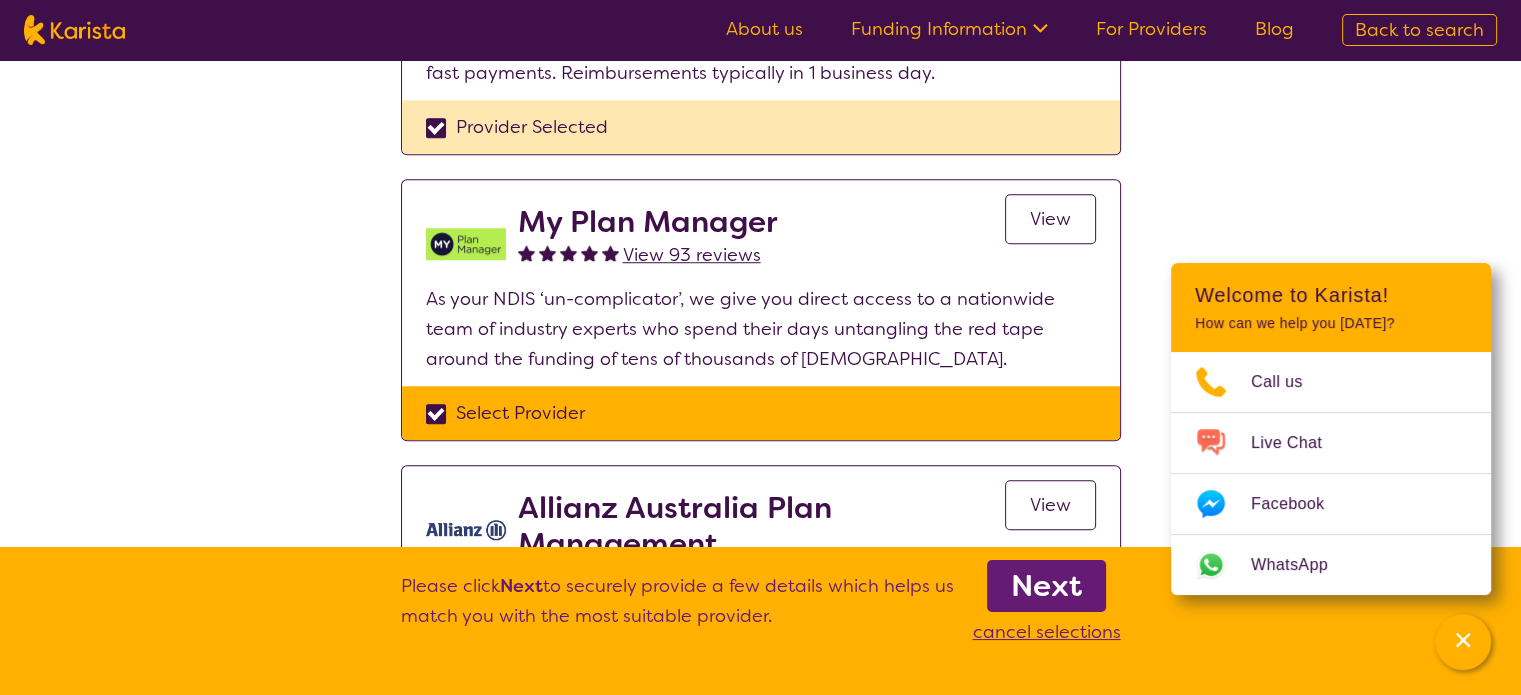 checkbox on "true" 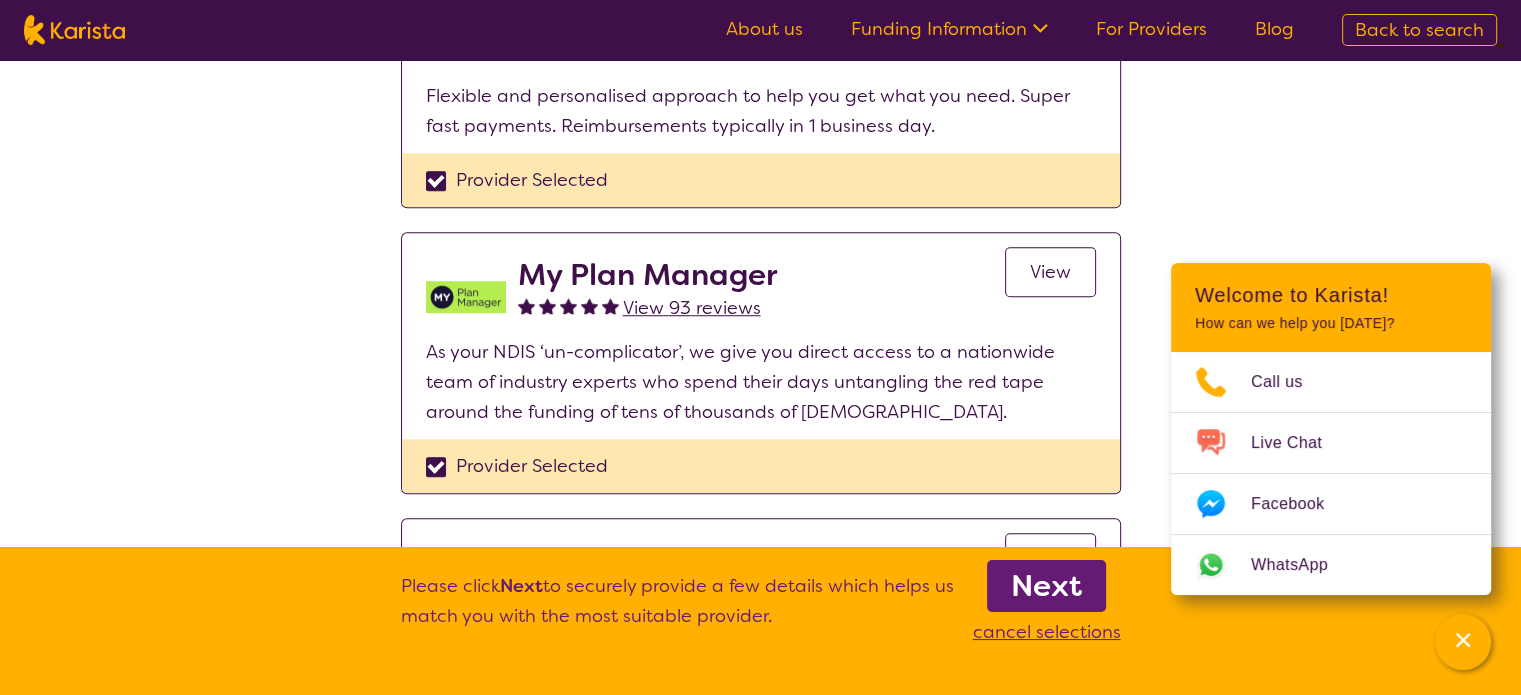 scroll, scrollTop: 1333, scrollLeft: 0, axis: vertical 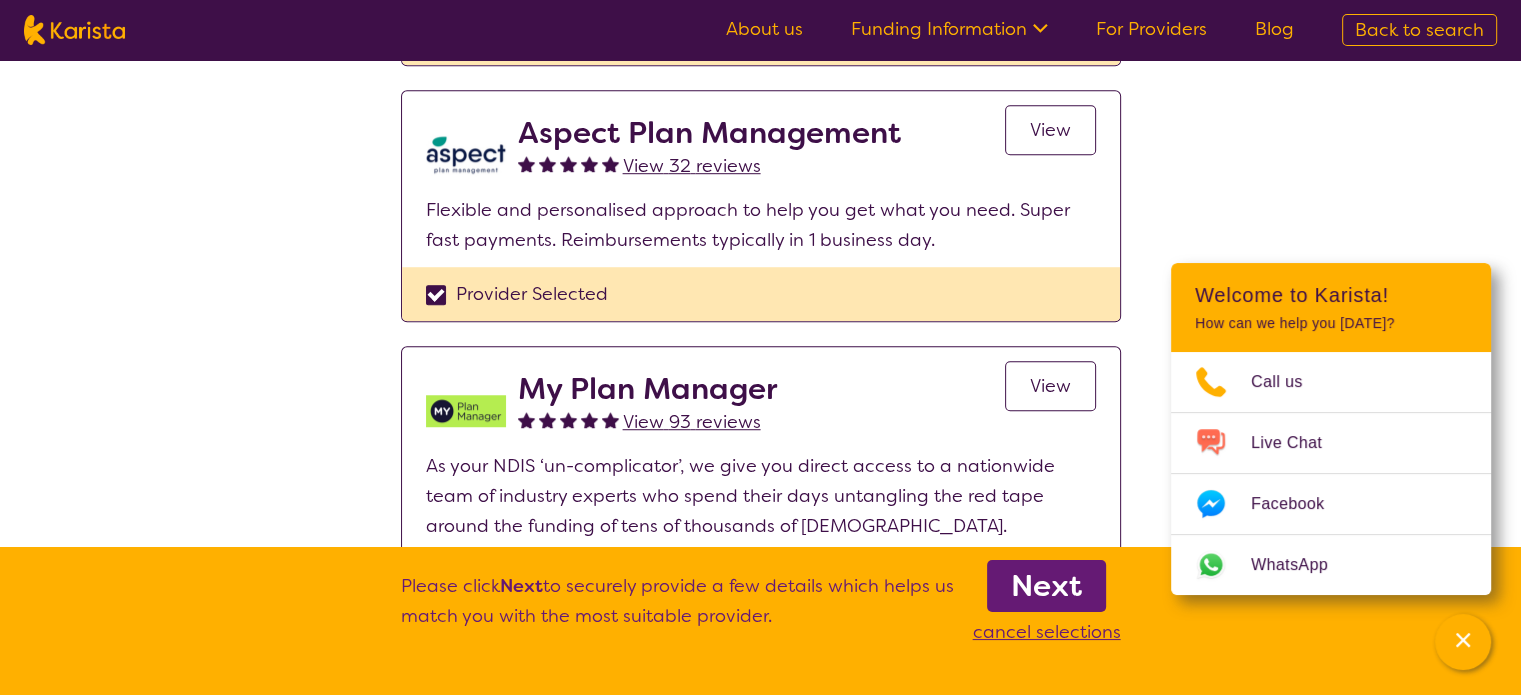 click on "Provider Selected" at bounding box center (761, 294) 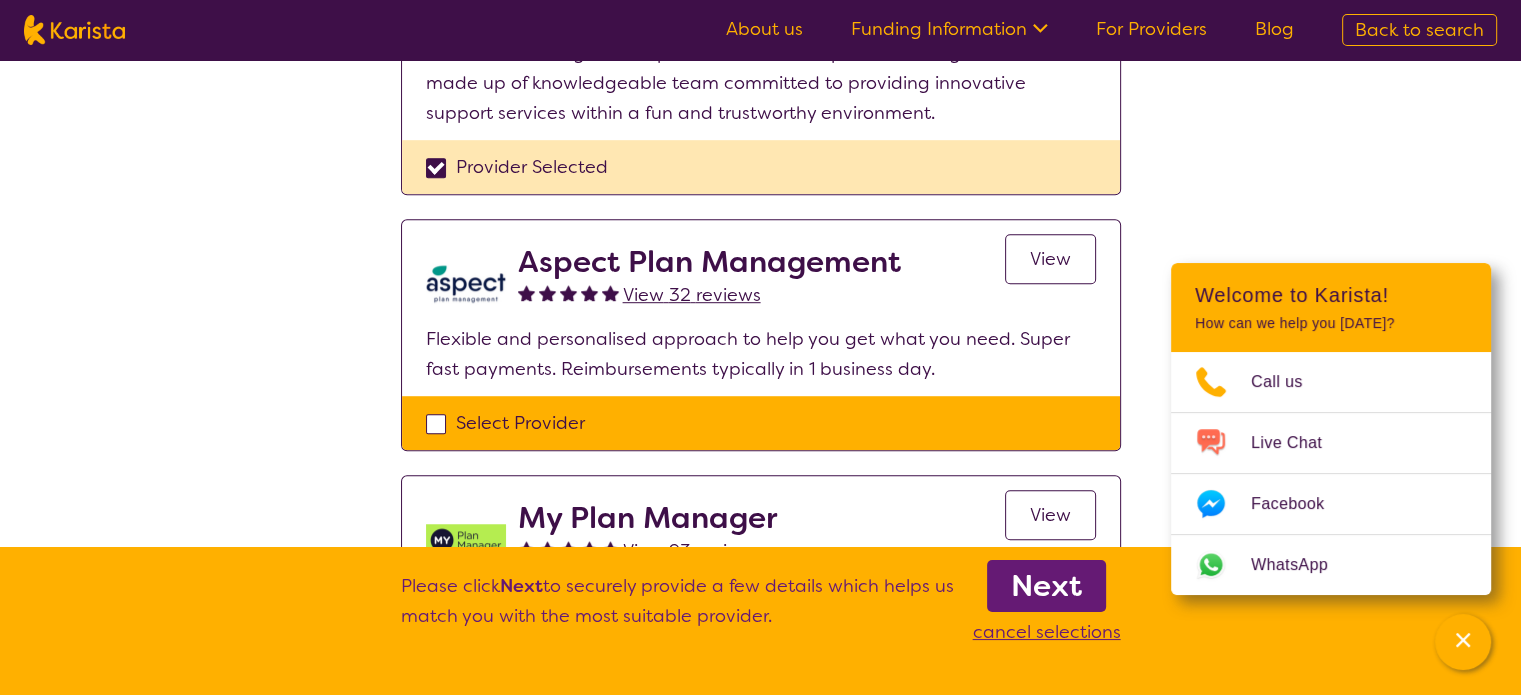 scroll, scrollTop: 1167, scrollLeft: 0, axis: vertical 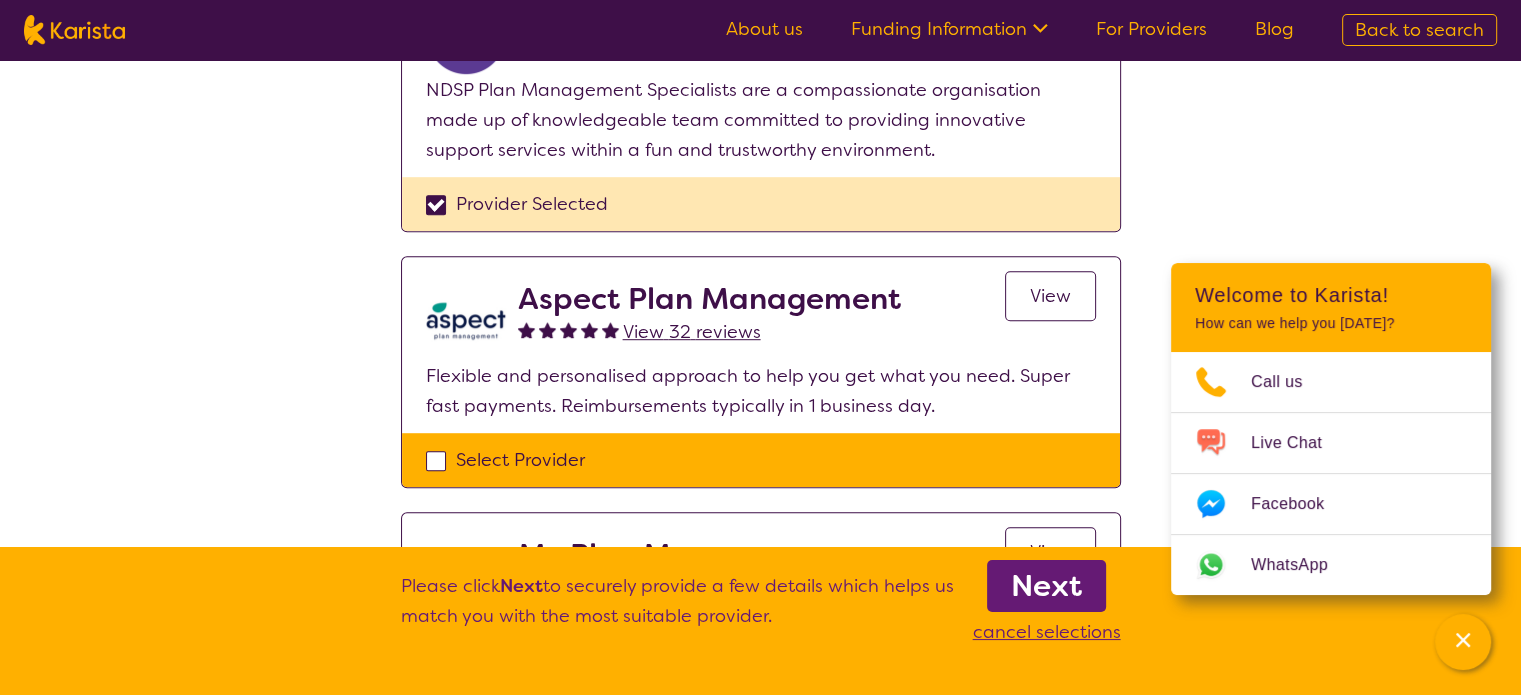 click on "Select Provider" at bounding box center [761, 460] 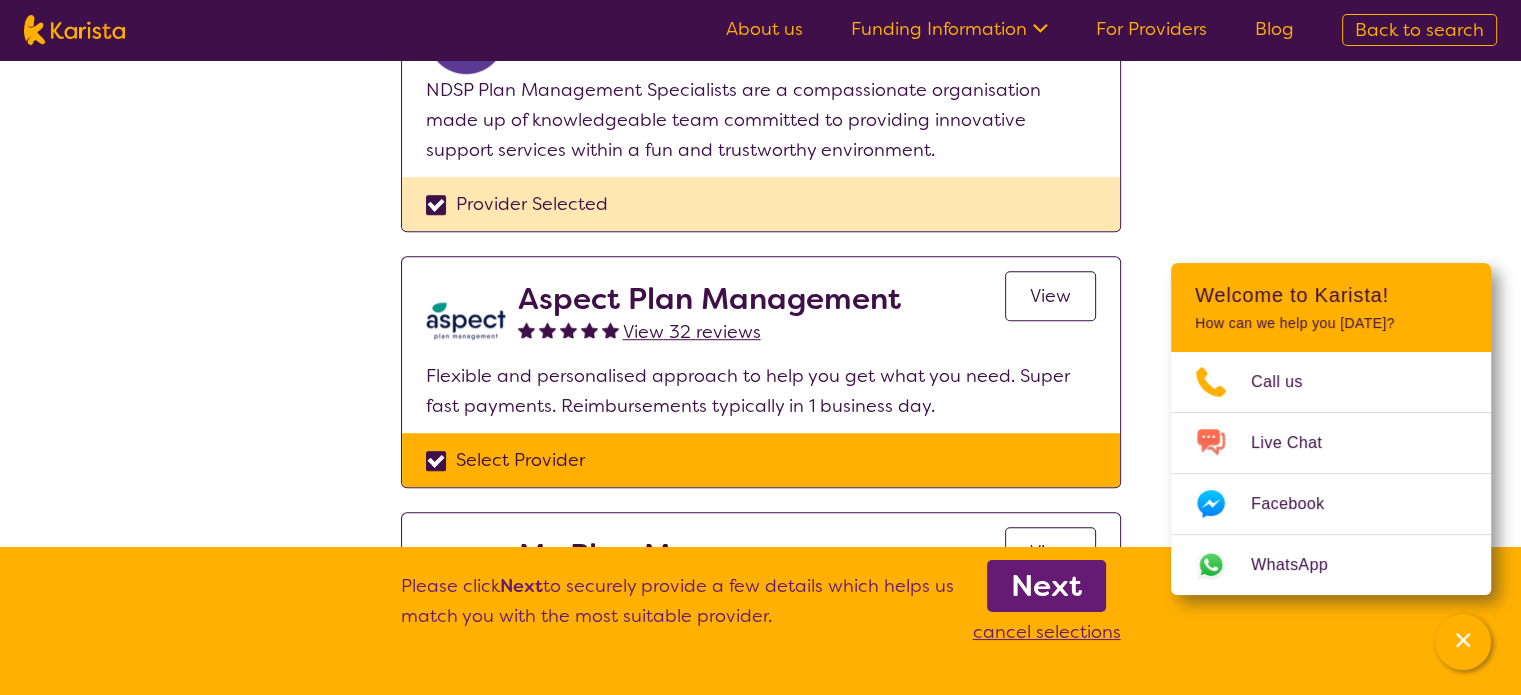 checkbox on "true" 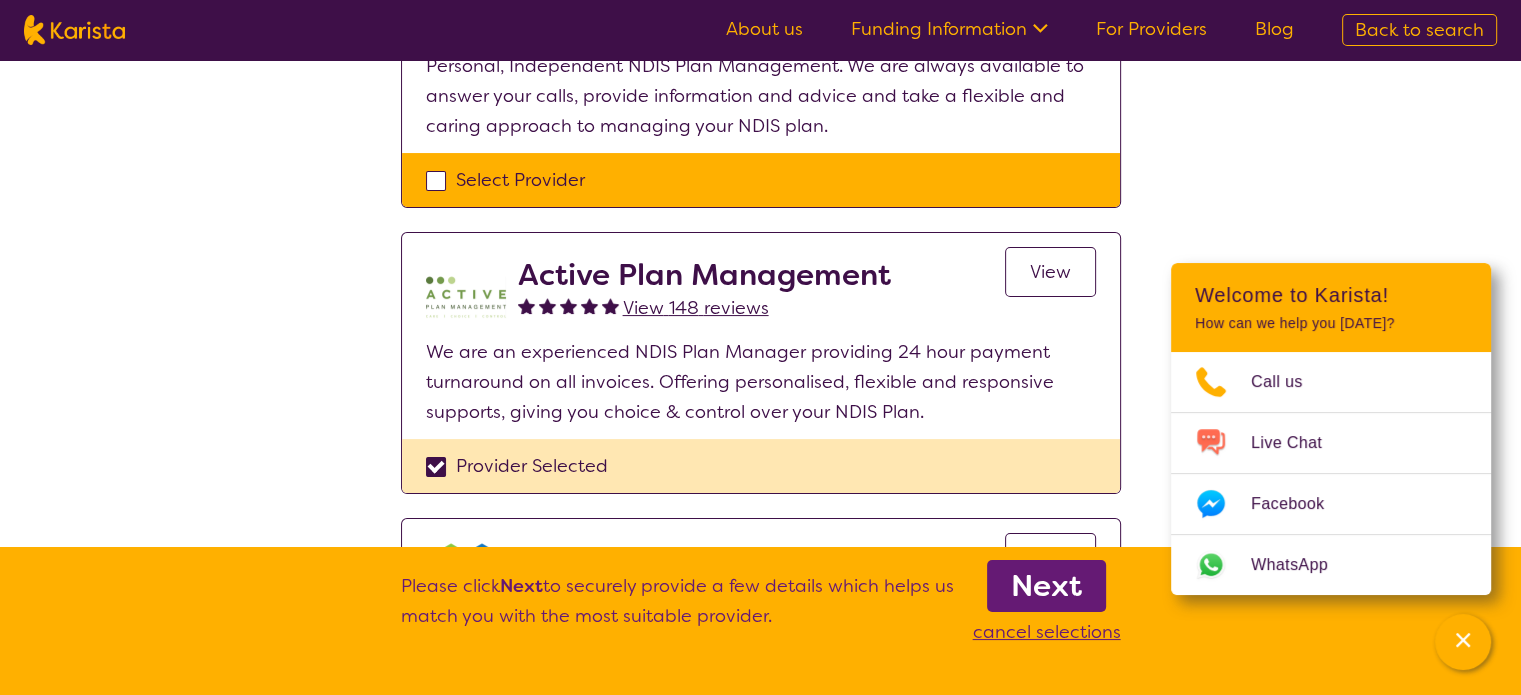 scroll, scrollTop: 167, scrollLeft: 0, axis: vertical 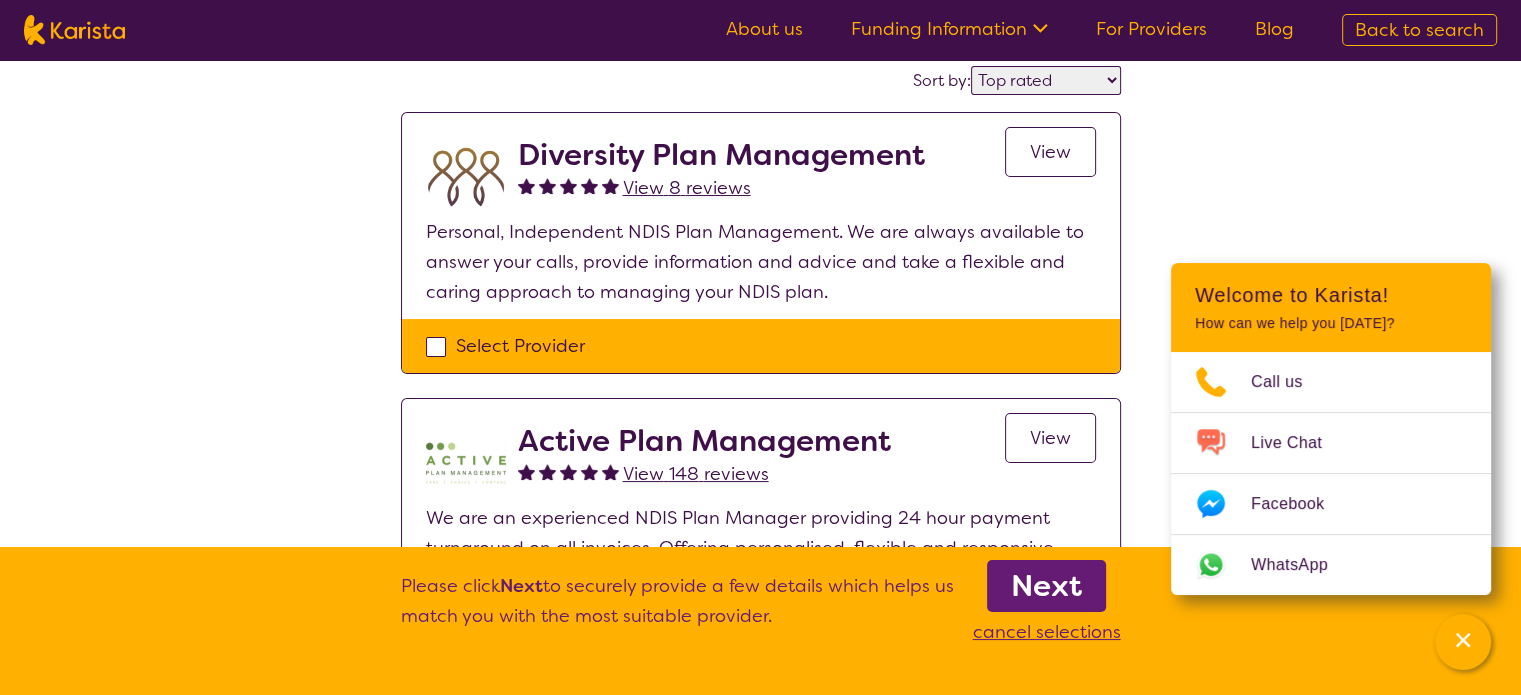 click on "Select Provider" at bounding box center (761, 346) 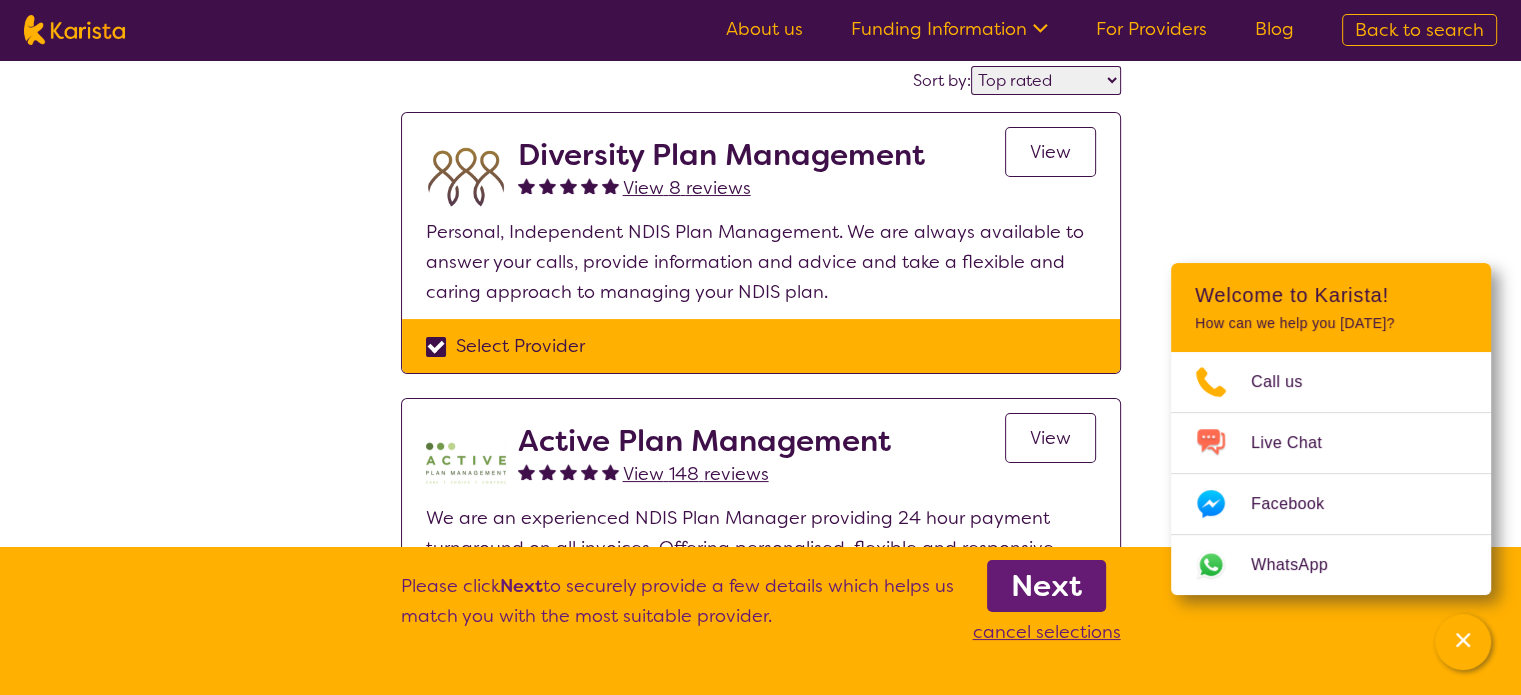 checkbox on "true" 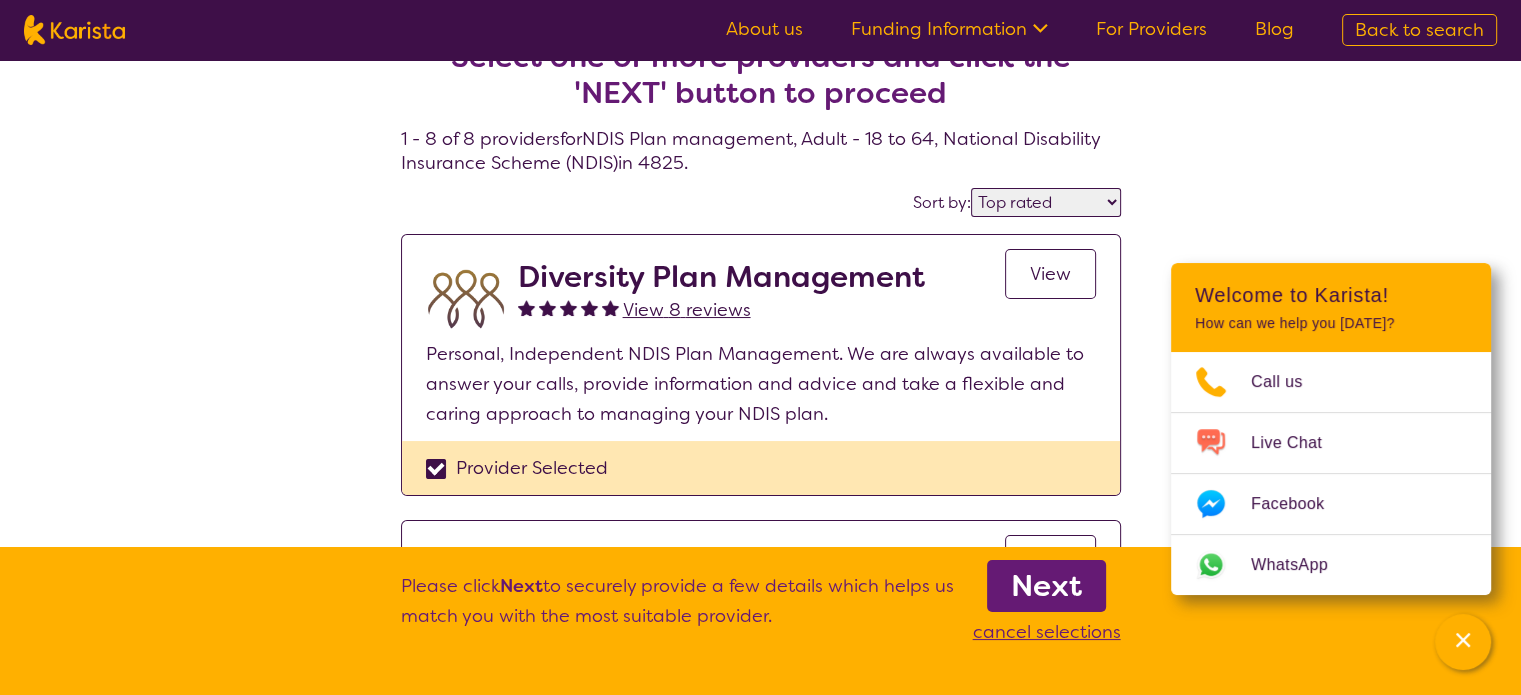 scroll, scrollTop: 0, scrollLeft: 0, axis: both 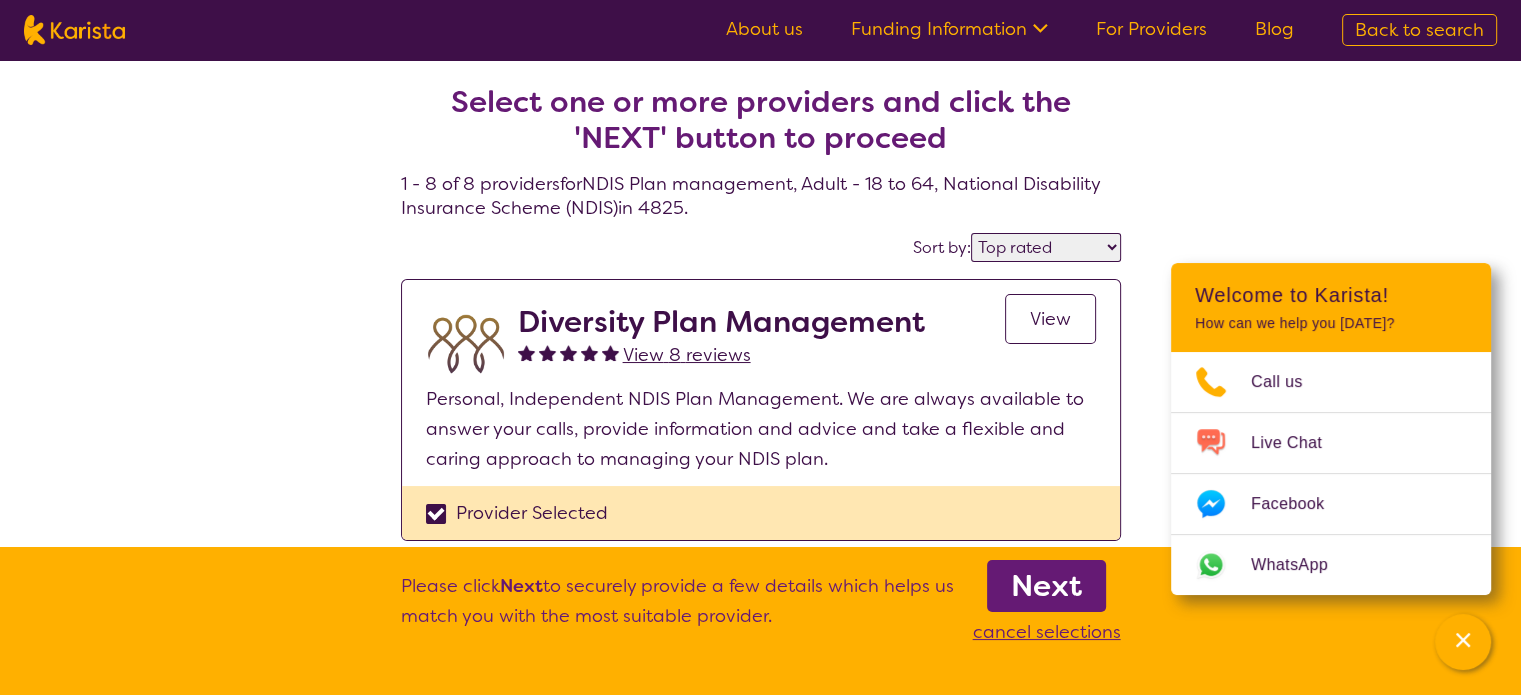 click on "For Providers" at bounding box center (1151, 29) 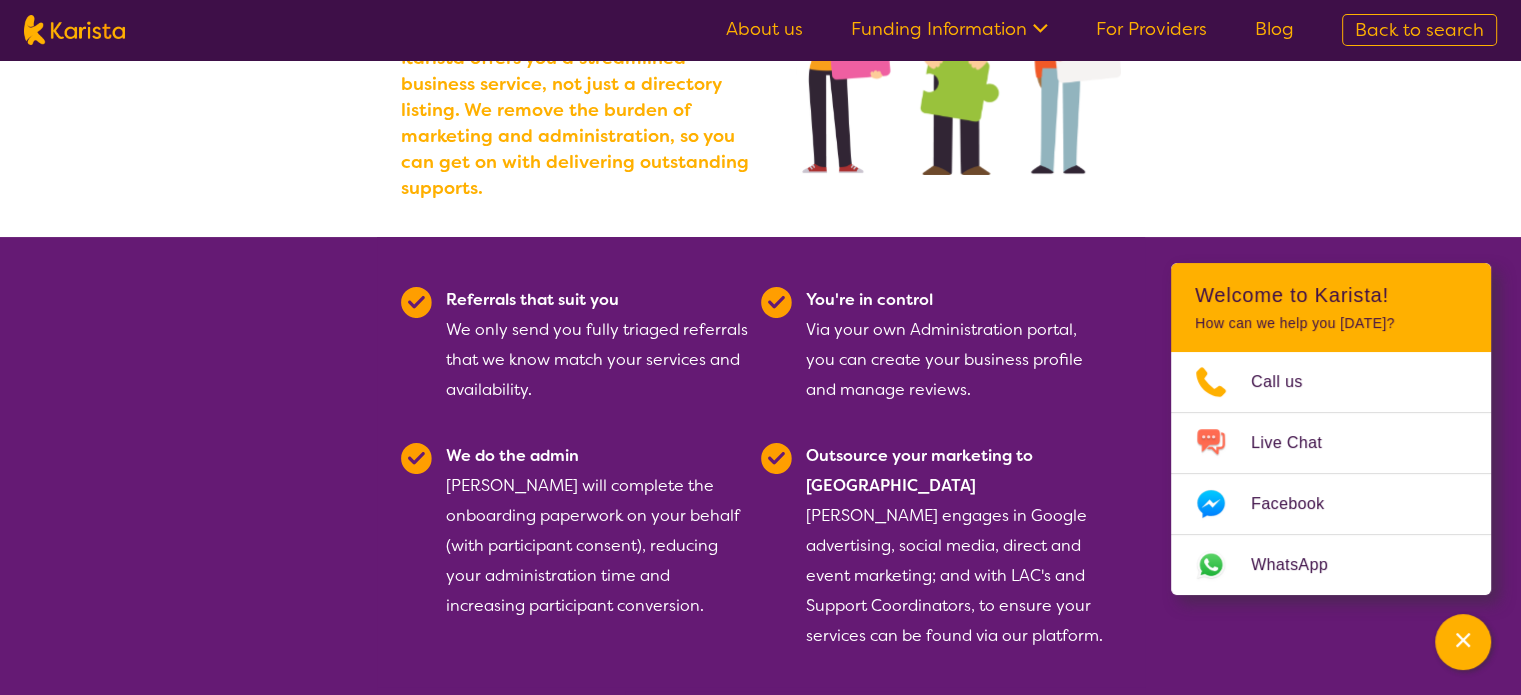 scroll, scrollTop: 0, scrollLeft: 0, axis: both 